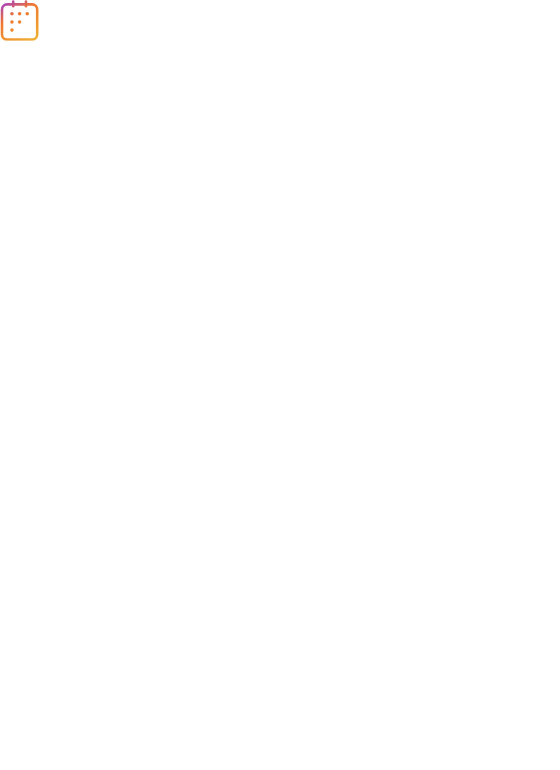 scroll, scrollTop: 0, scrollLeft: 0, axis: both 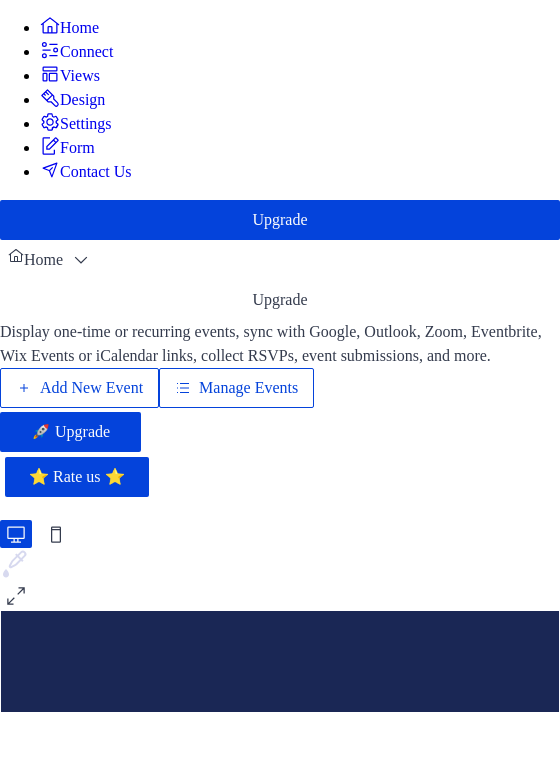 click on "Add New Event" at bounding box center (91, 388) 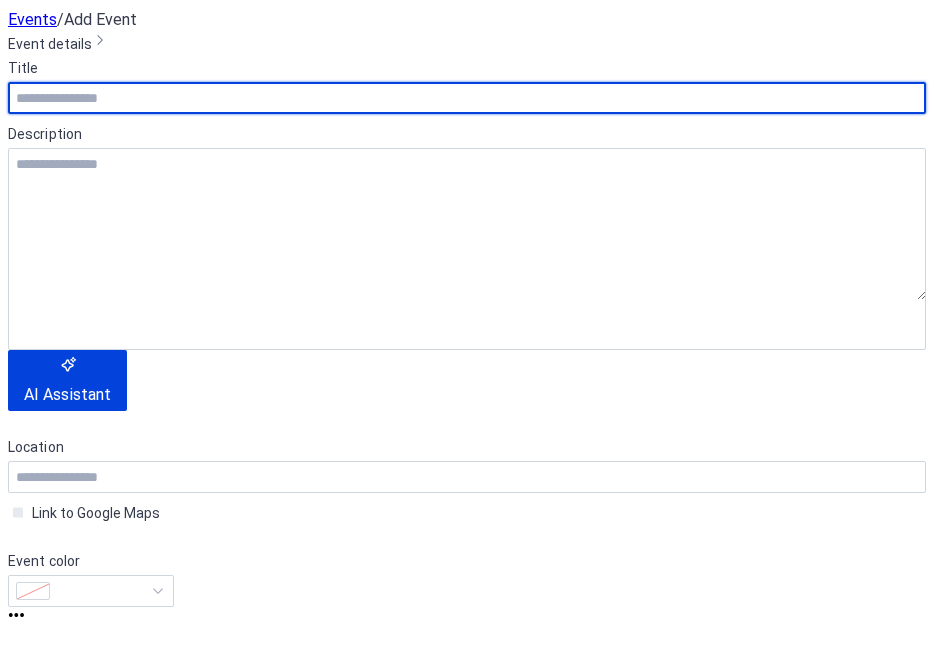 scroll, scrollTop: 0, scrollLeft: 0, axis: both 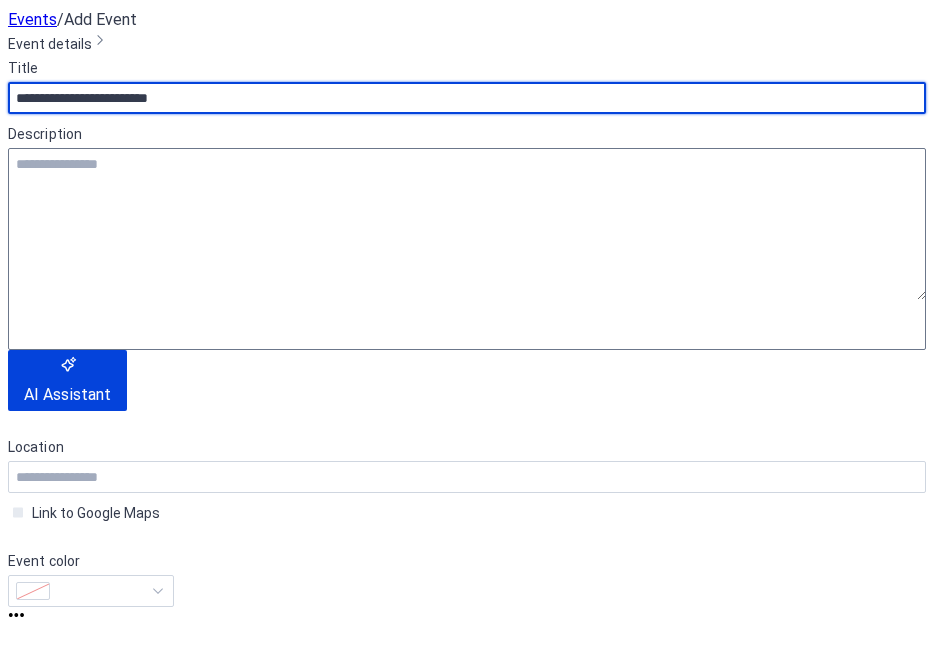 type on "**********" 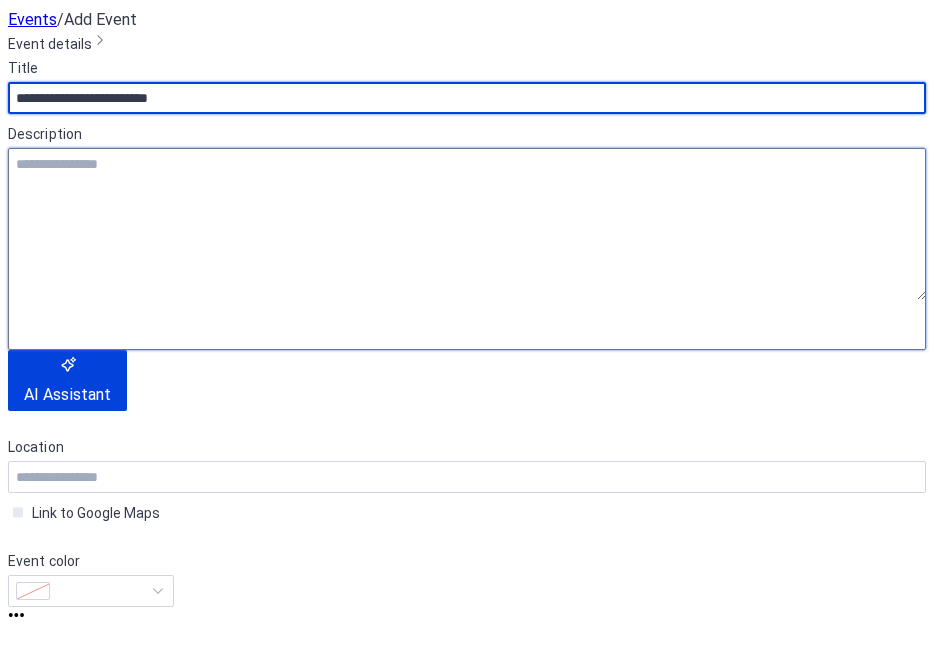 click at bounding box center [467, 224] 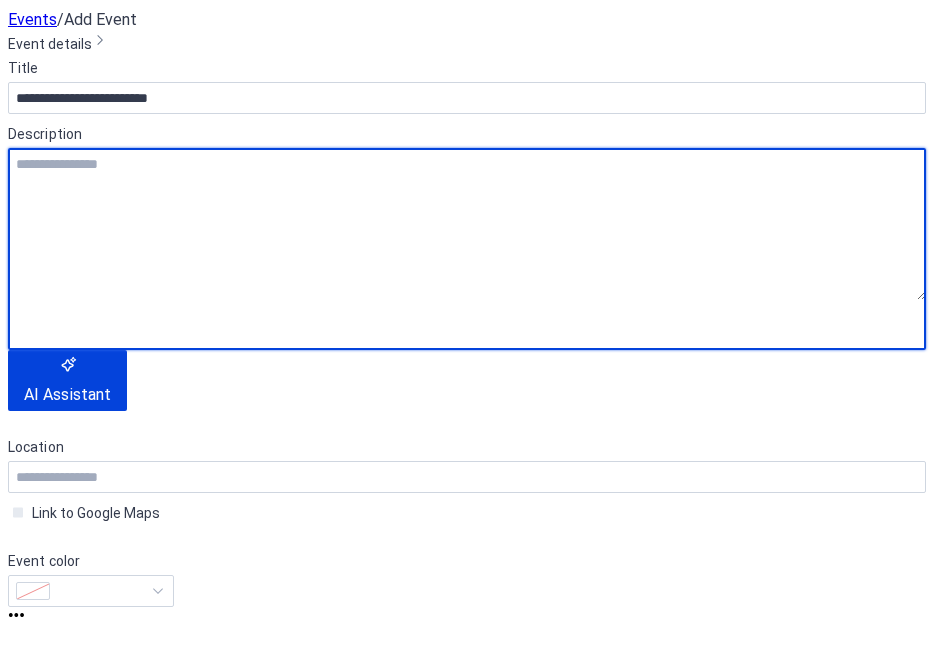 scroll, scrollTop: 70, scrollLeft: 0, axis: vertical 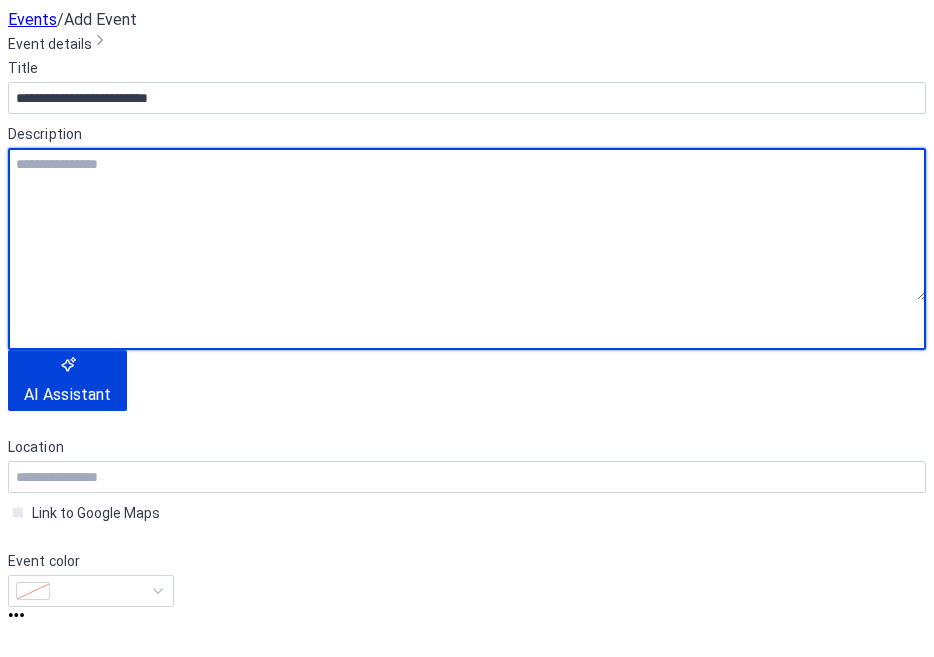 click on "**********" at bounding box center [467, 331] 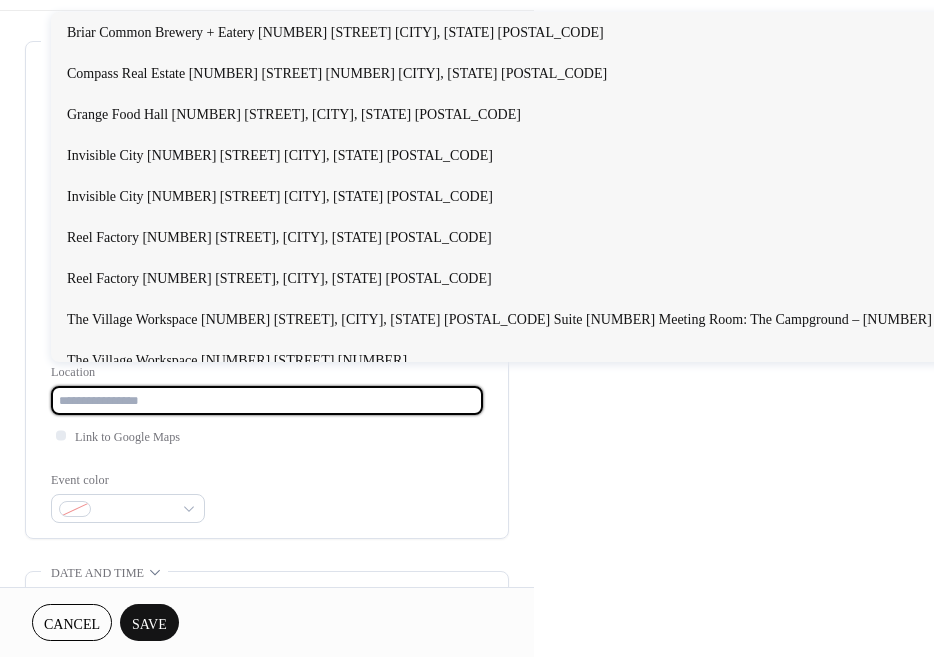 click at bounding box center (267, 400) 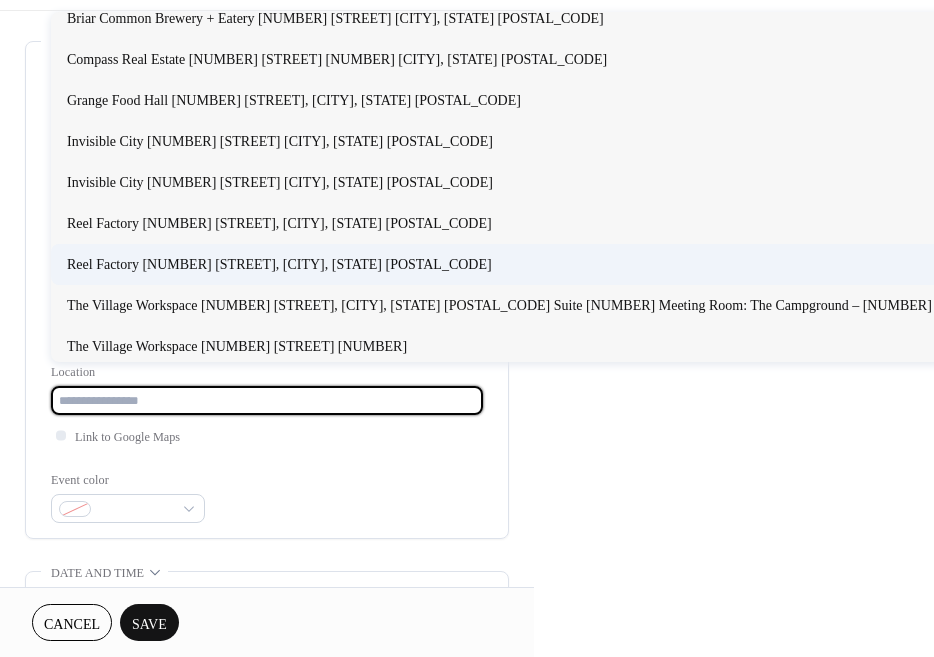 scroll, scrollTop: 0, scrollLeft: 0, axis: both 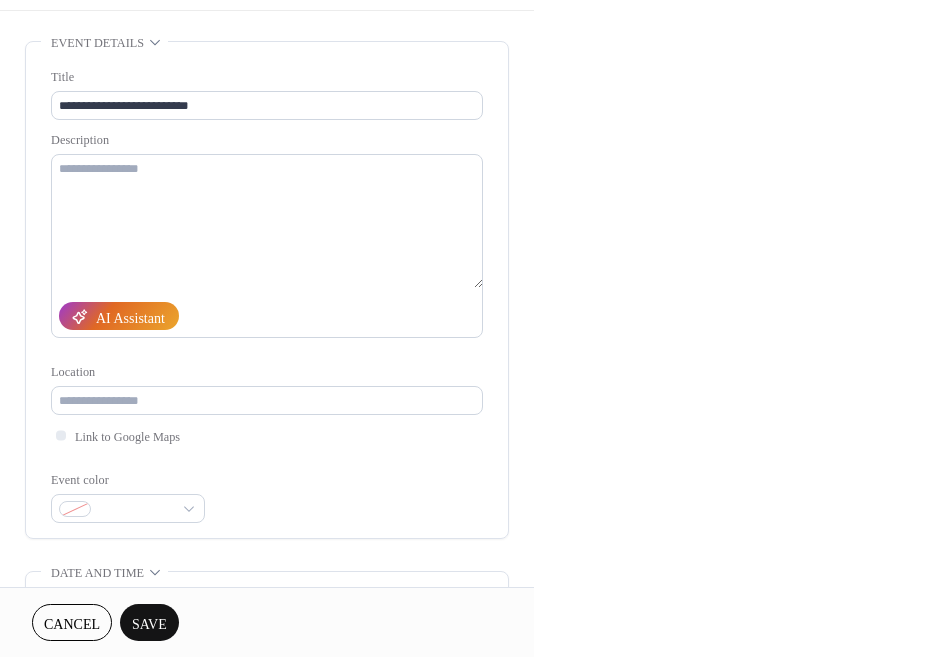 click on "**********" at bounding box center (267, 295) 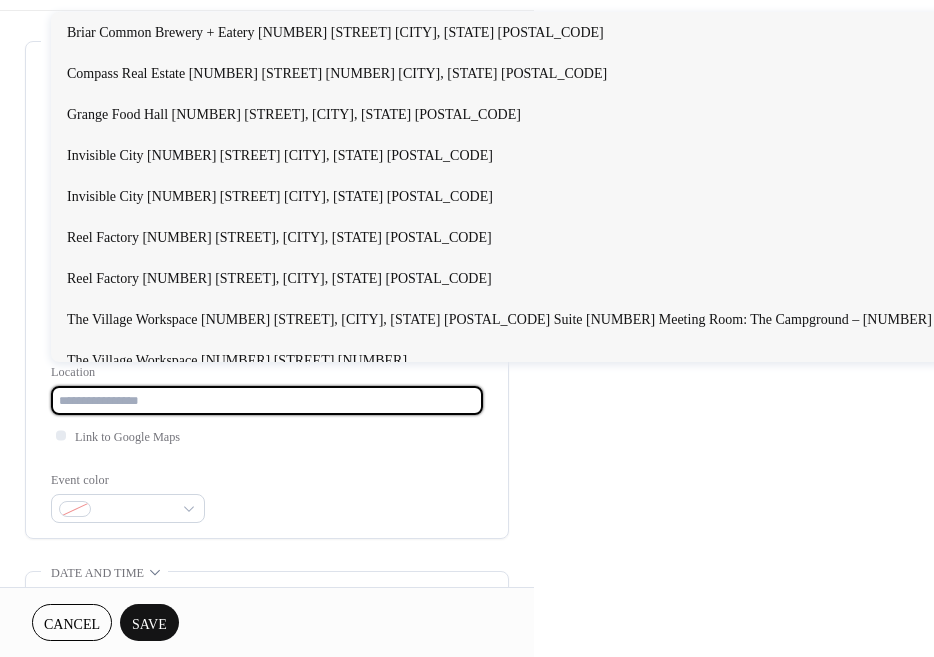 click at bounding box center [267, 400] 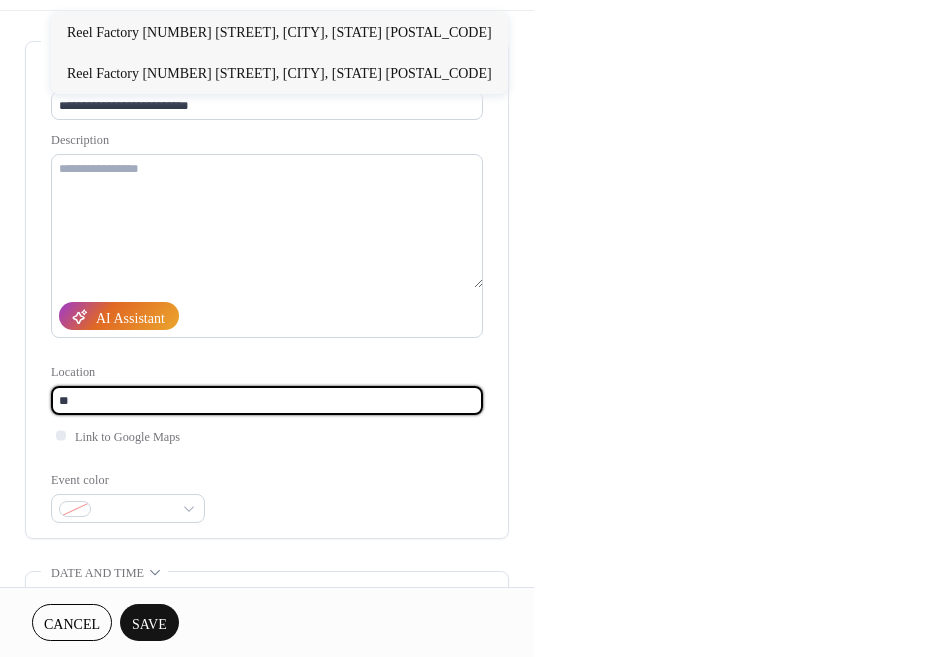 type on "*" 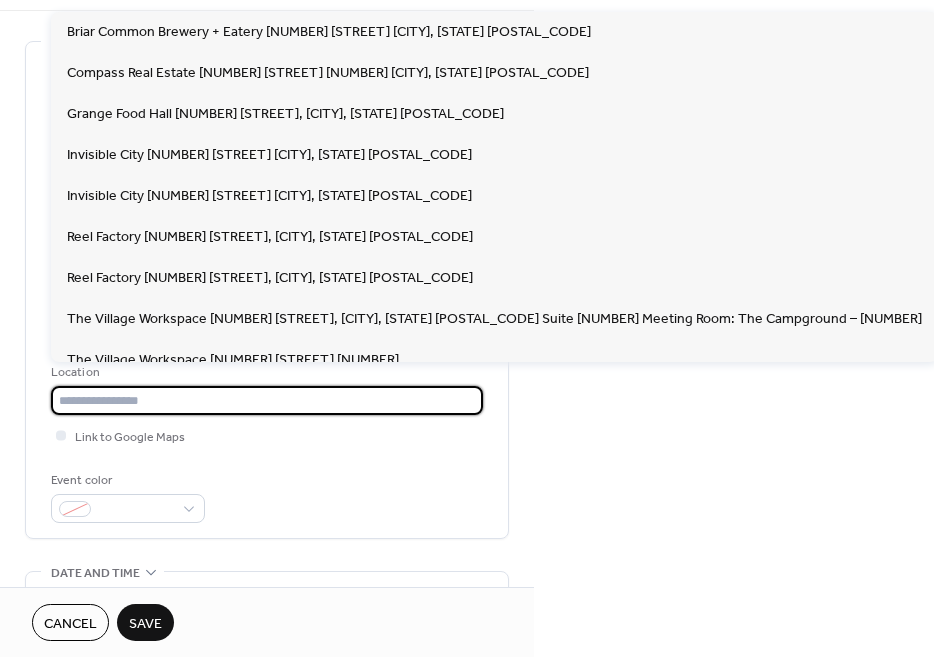 type on "*" 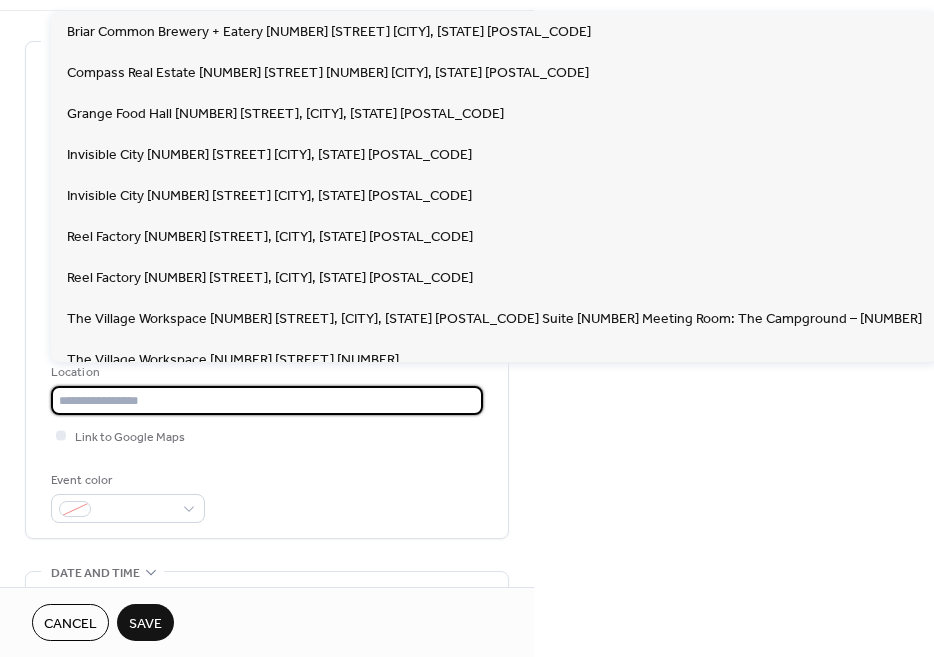 click at bounding box center (267, 400) 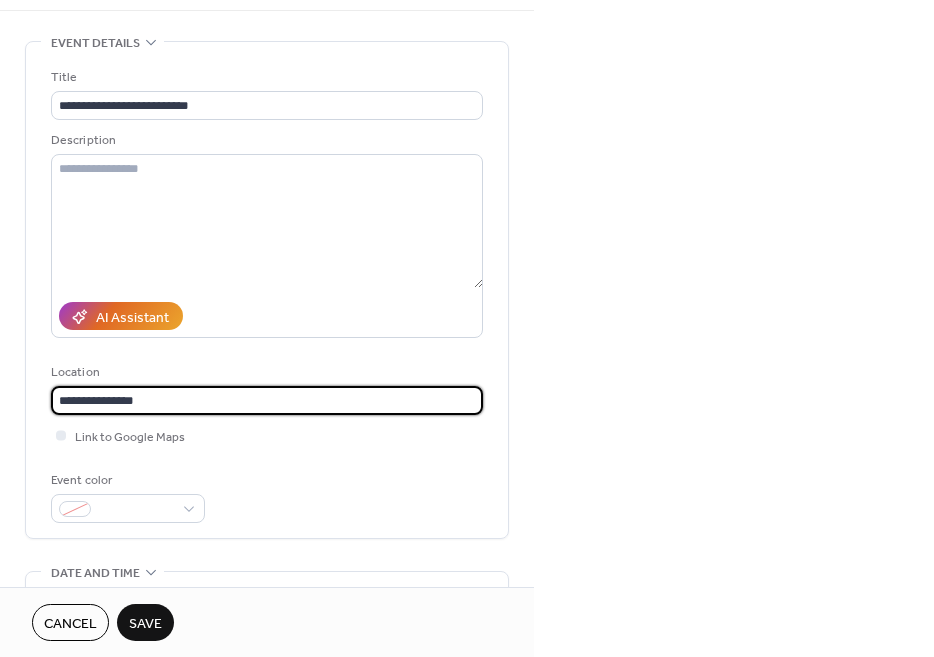 type on "**********" 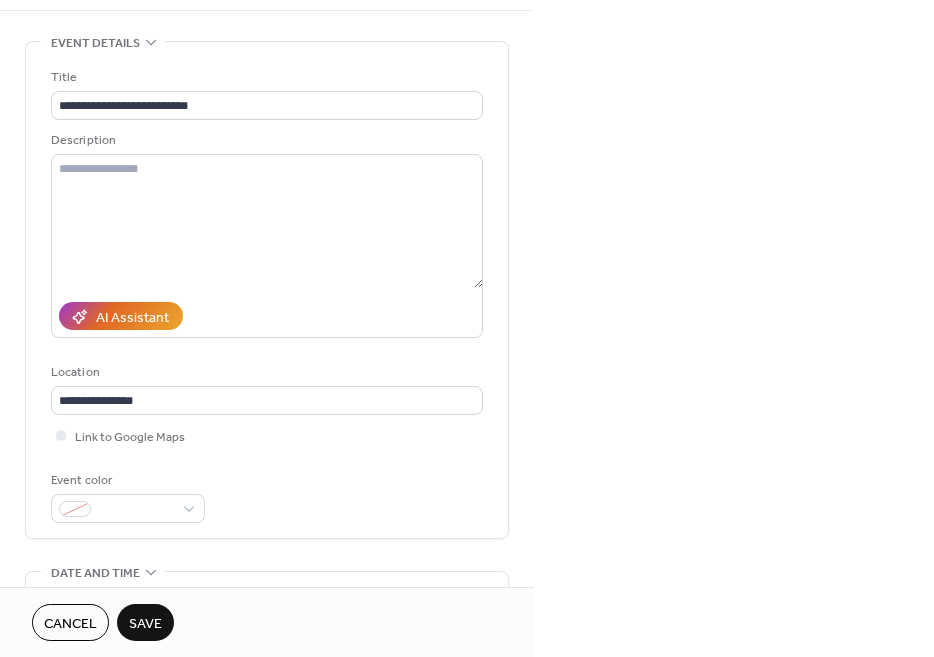 click on "**********" at bounding box center [267, 295] 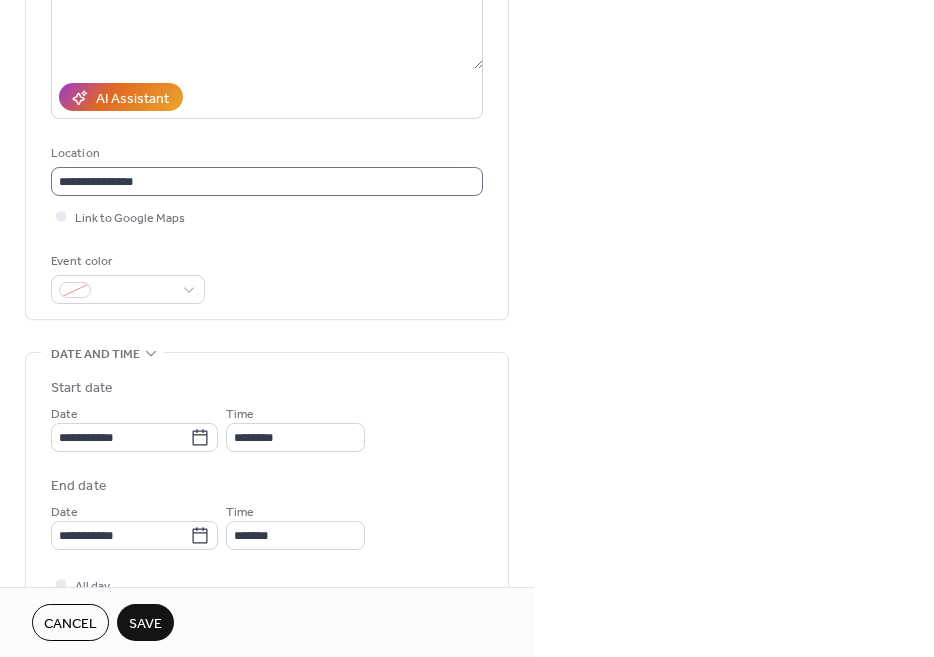 scroll, scrollTop: 0, scrollLeft: 0, axis: both 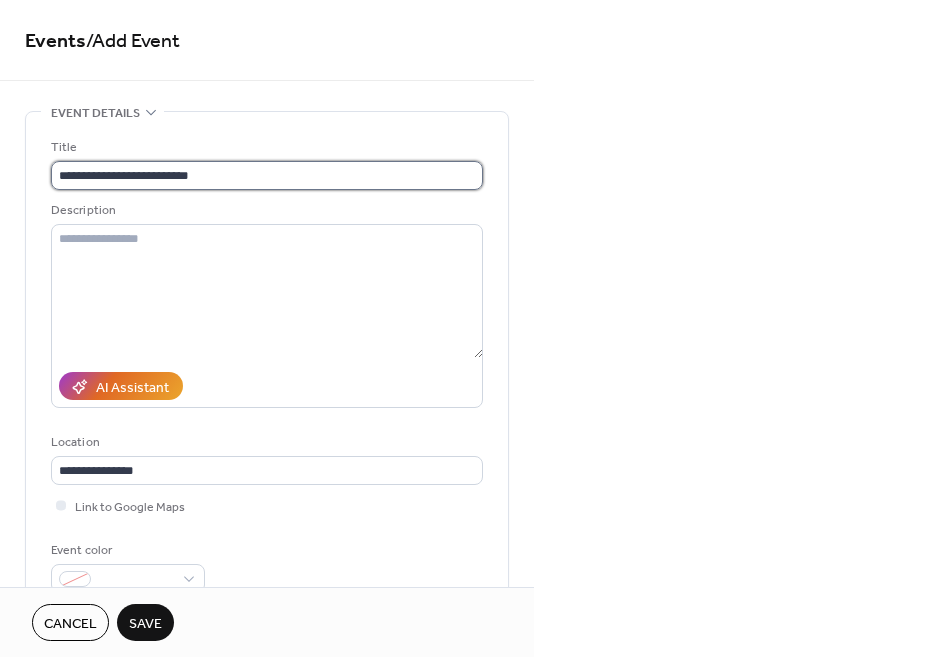 click on "**********" at bounding box center (267, 175) 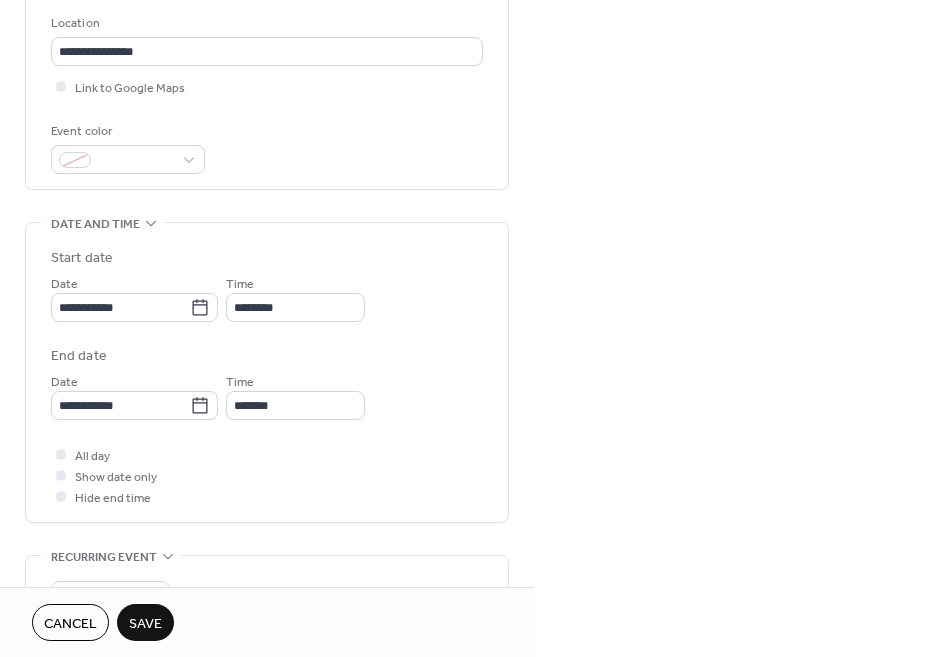 scroll, scrollTop: 484, scrollLeft: 0, axis: vertical 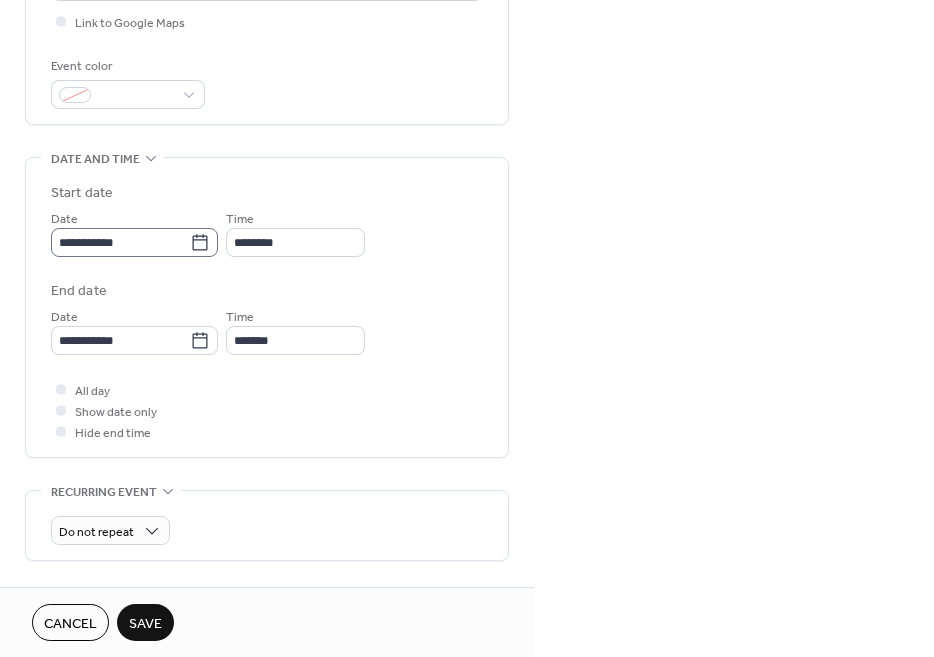 type on "**********" 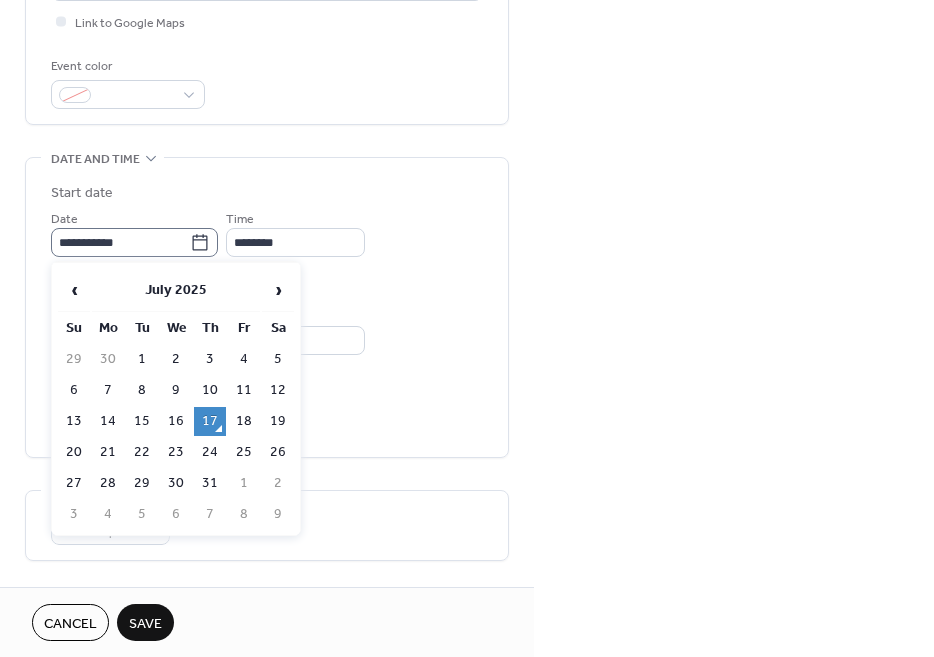 click on "**********" at bounding box center [134, 242] 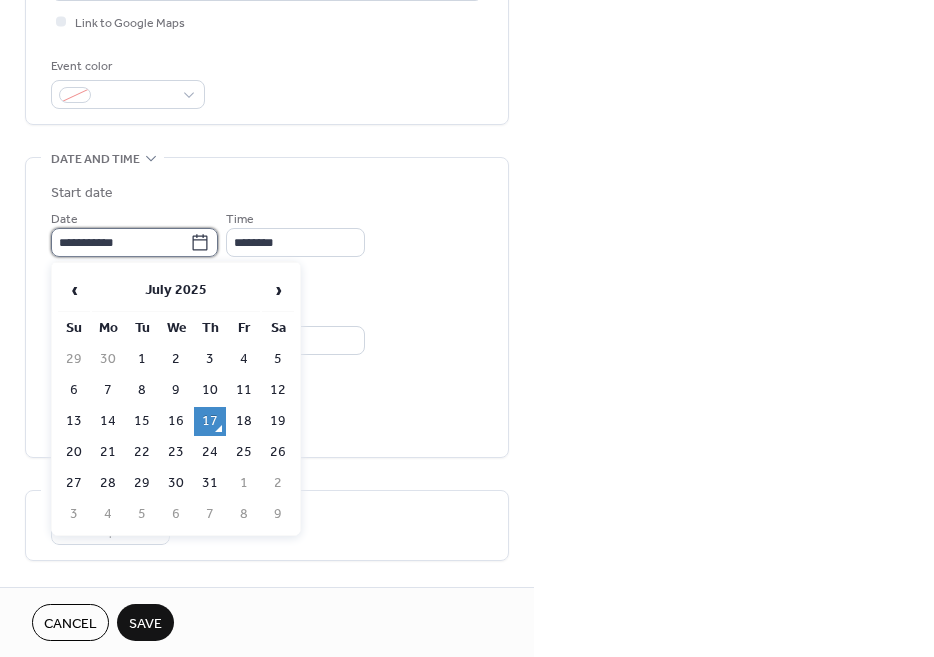click on "**********" at bounding box center (120, 242) 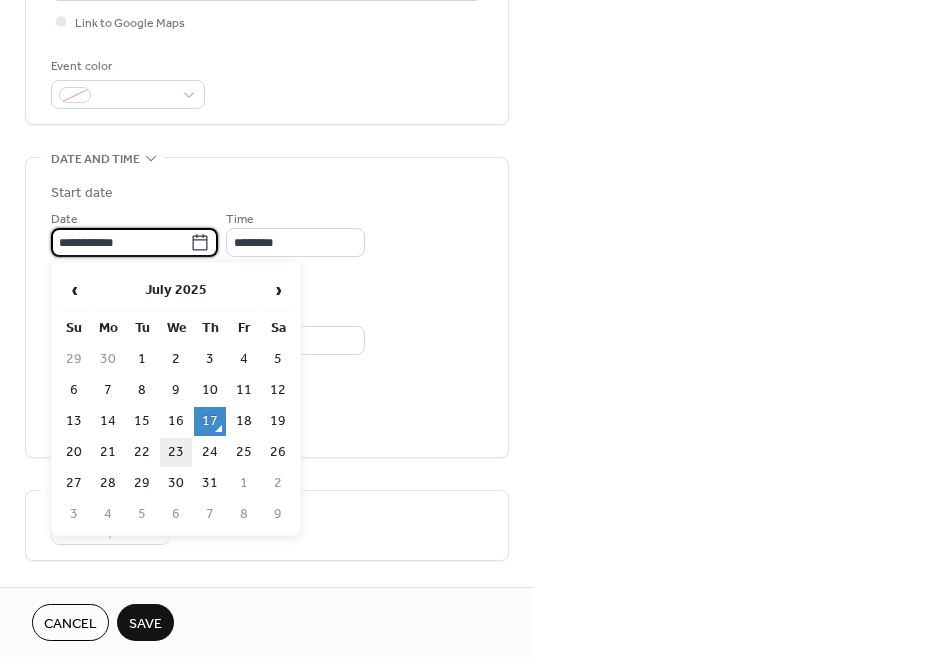 click on "23" at bounding box center [176, 452] 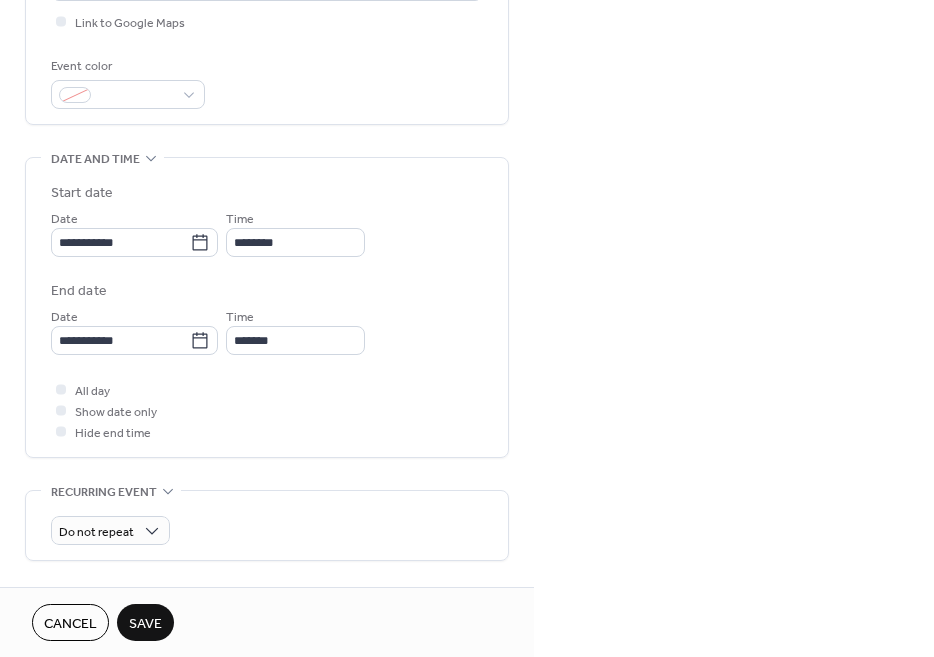 click on "Time ********" at bounding box center [295, 232] 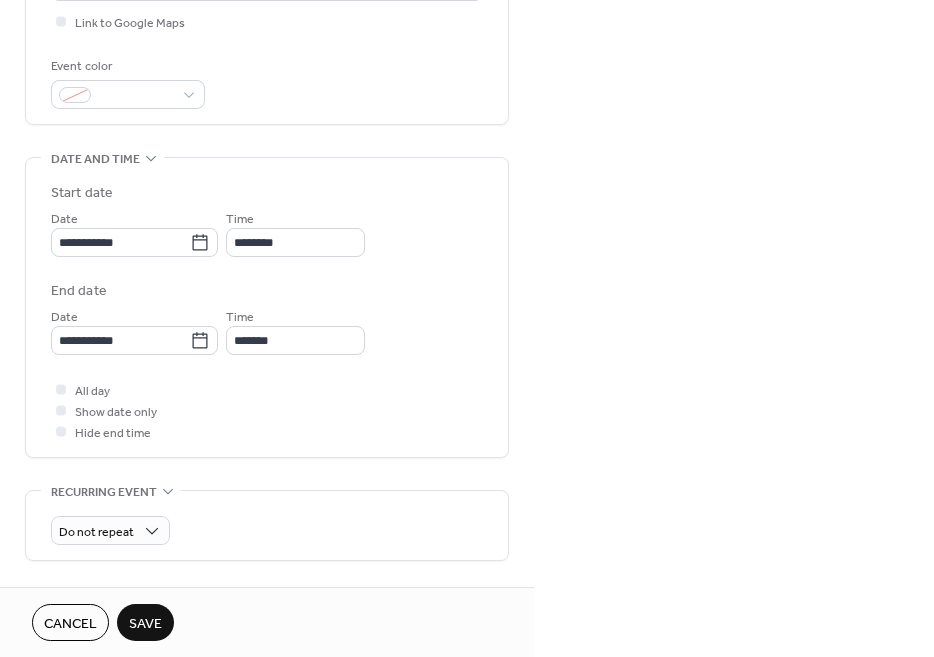 click on "Time ********" at bounding box center (295, 232) 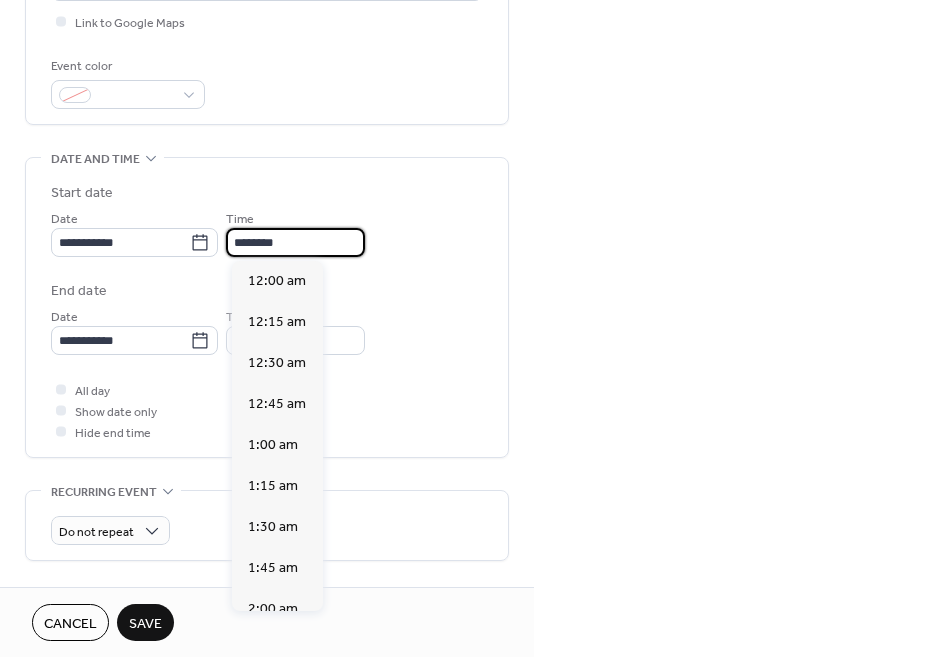 click on "********" at bounding box center [295, 242] 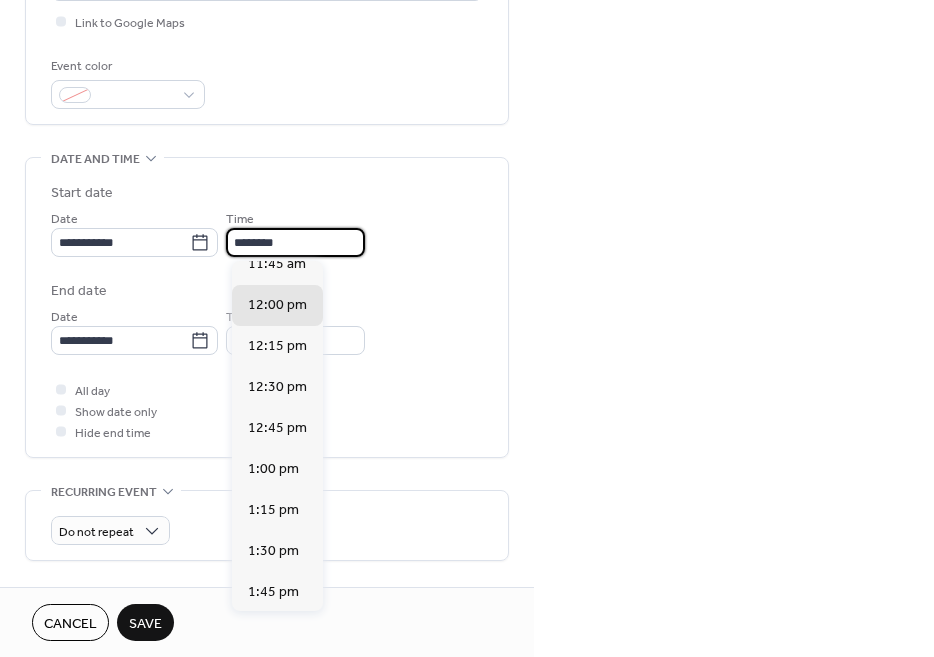 click on "********" at bounding box center [295, 242] 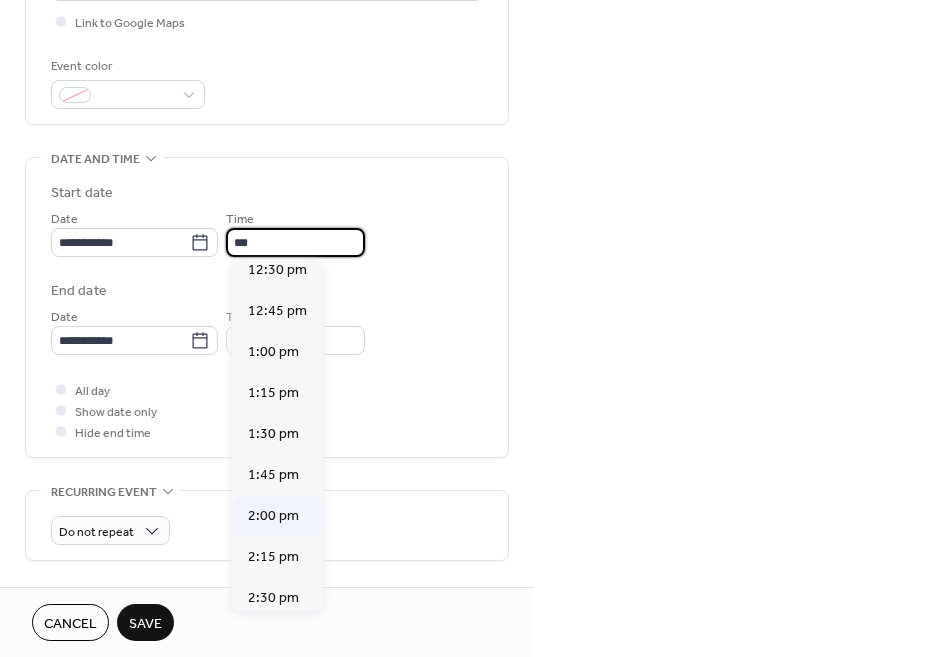 scroll, scrollTop: 2070, scrollLeft: 0, axis: vertical 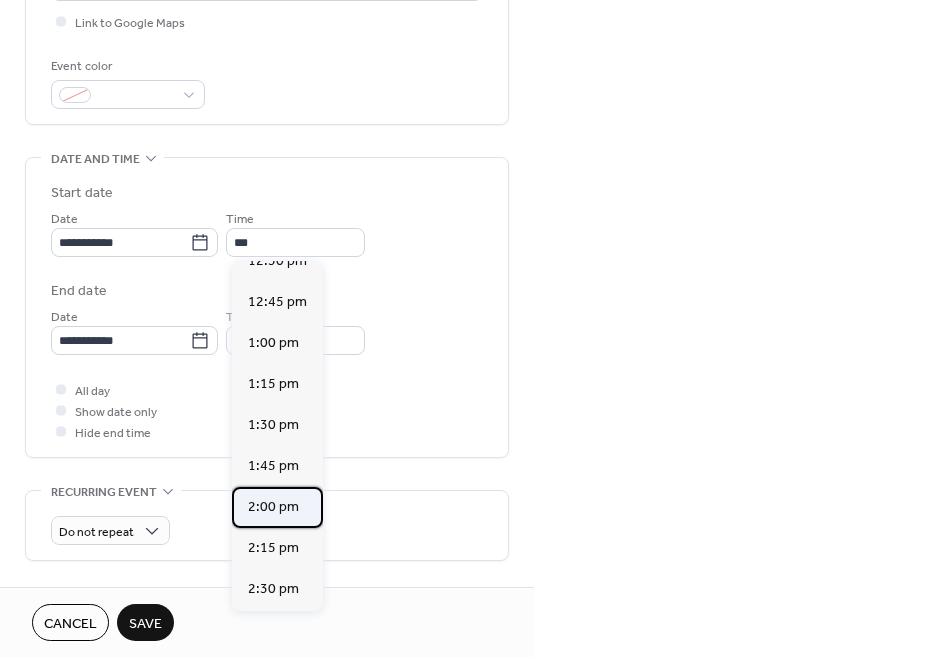 click on "2:00 pm" at bounding box center [273, 507] 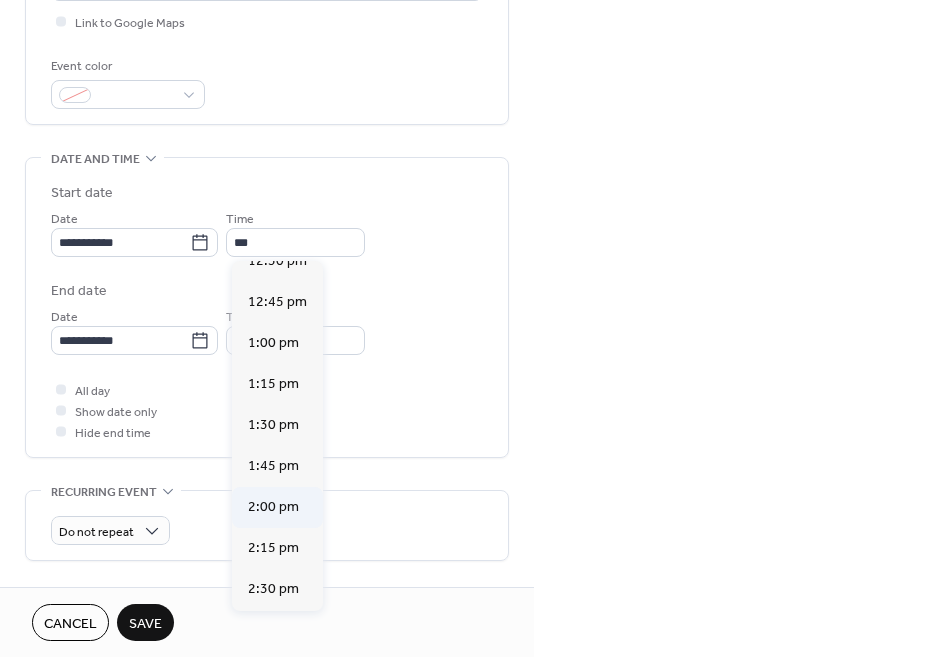 type on "*******" 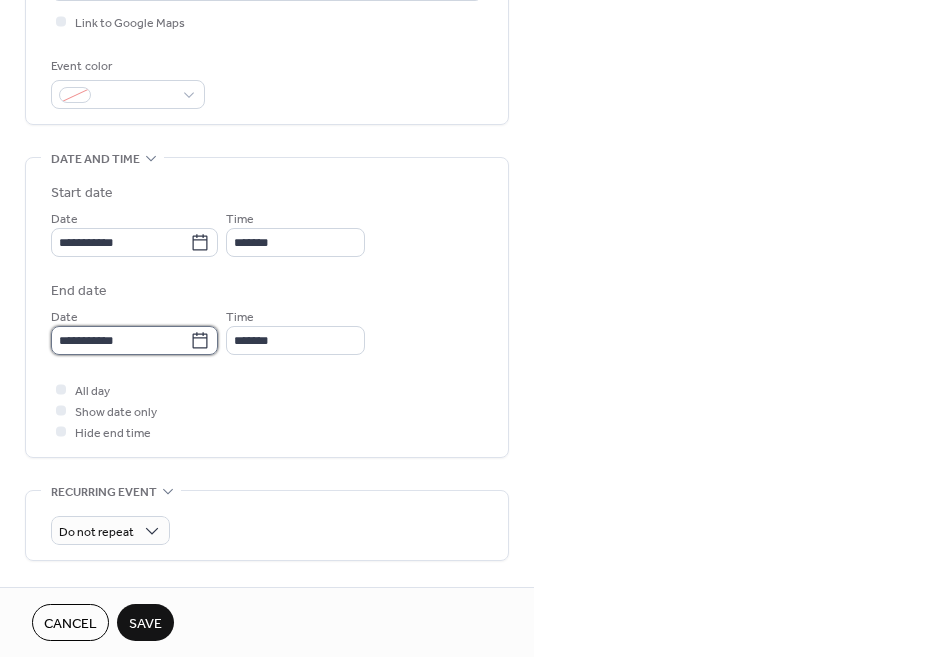 click on "**********" at bounding box center [120, 340] 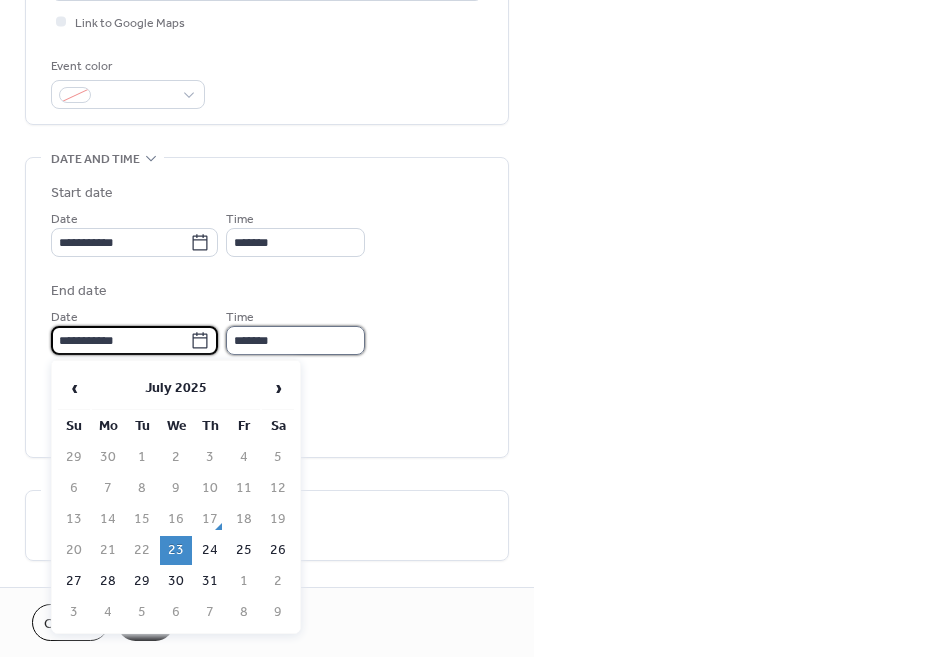 click on "*******" at bounding box center (295, 340) 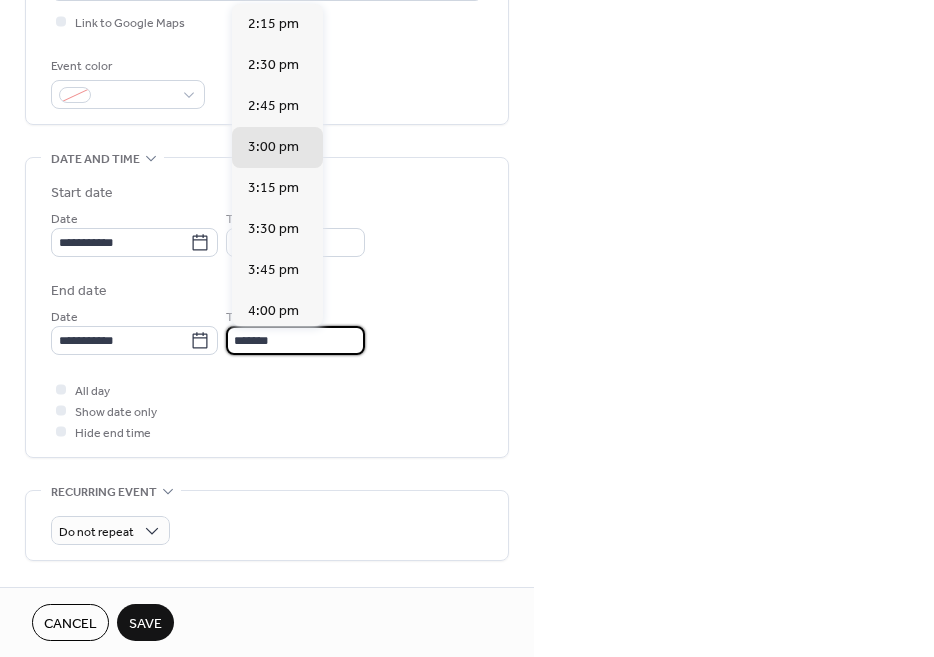 click on "All day Show date only Hide end time" at bounding box center (267, 410) 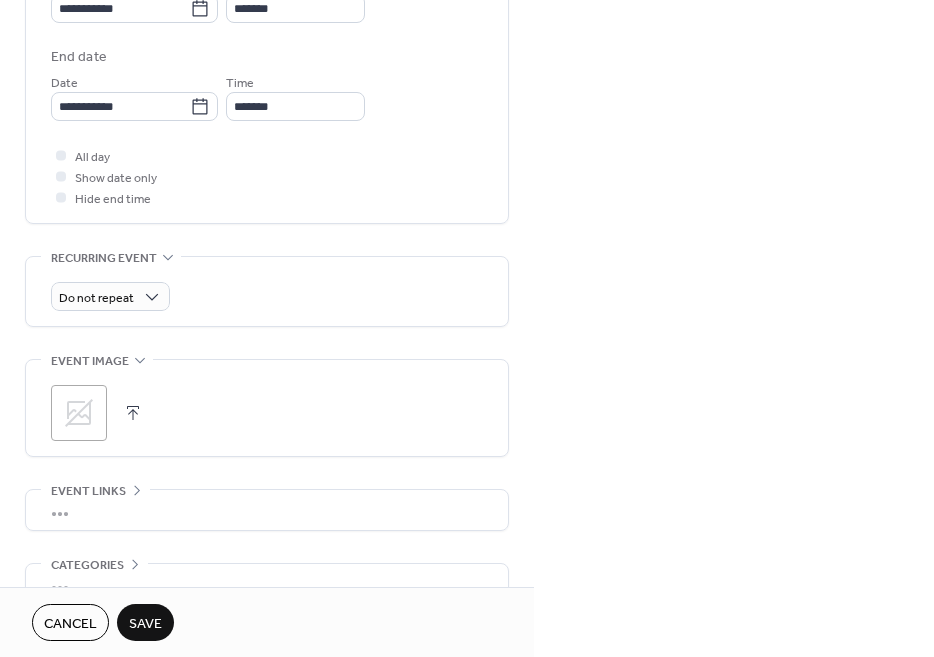 scroll, scrollTop: 797, scrollLeft: 0, axis: vertical 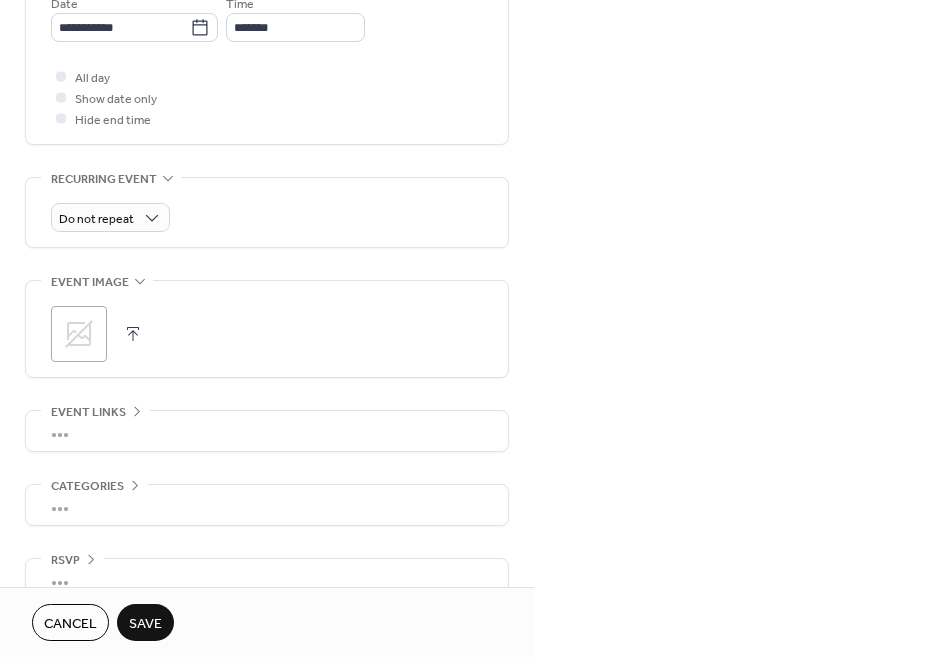 click on "Save" at bounding box center (145, 624) 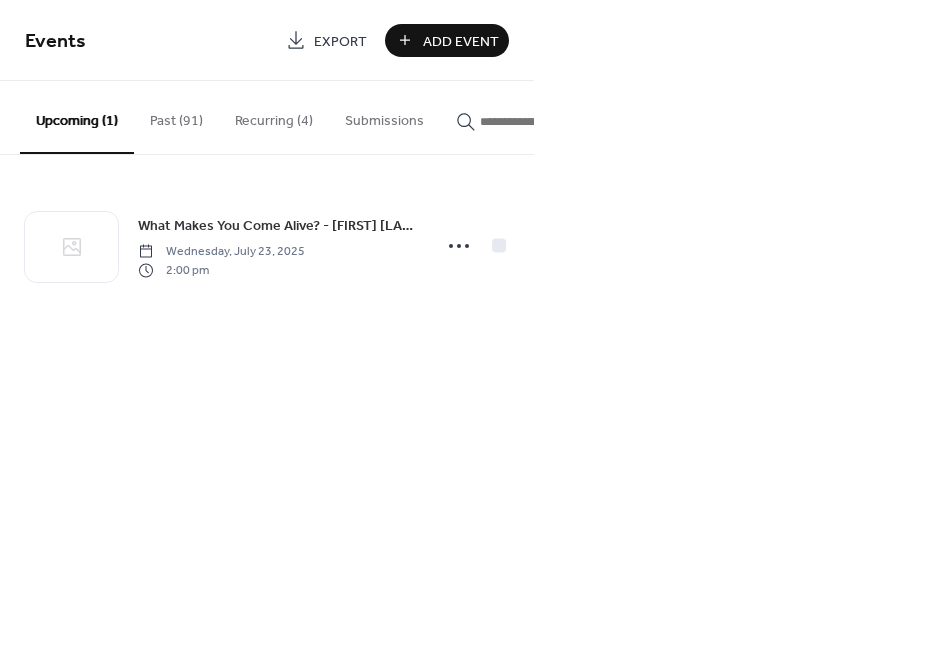 click on "Add Event" at bounding box center [461, 41] 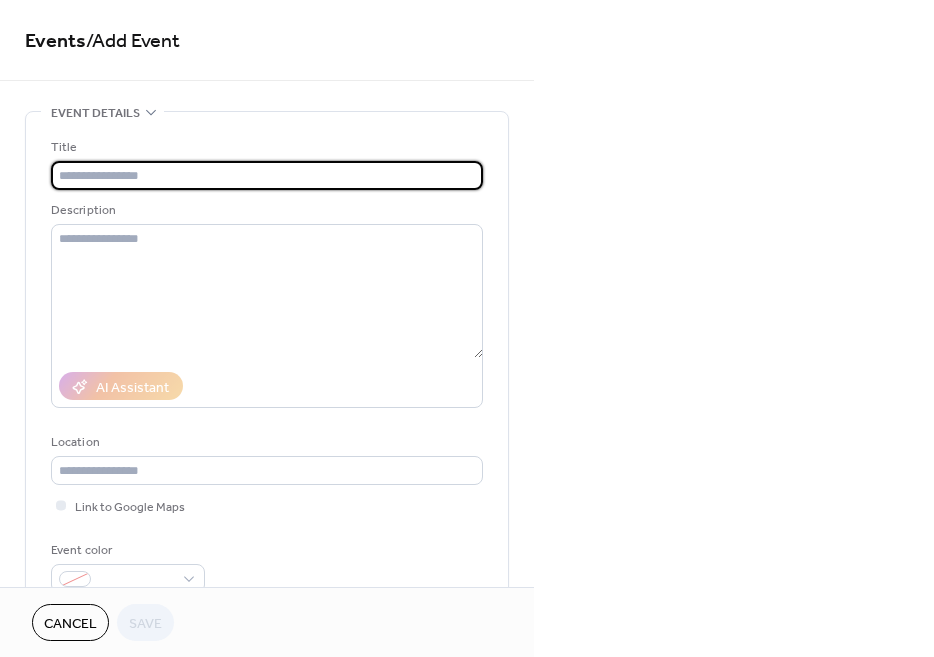 paste on "**********" 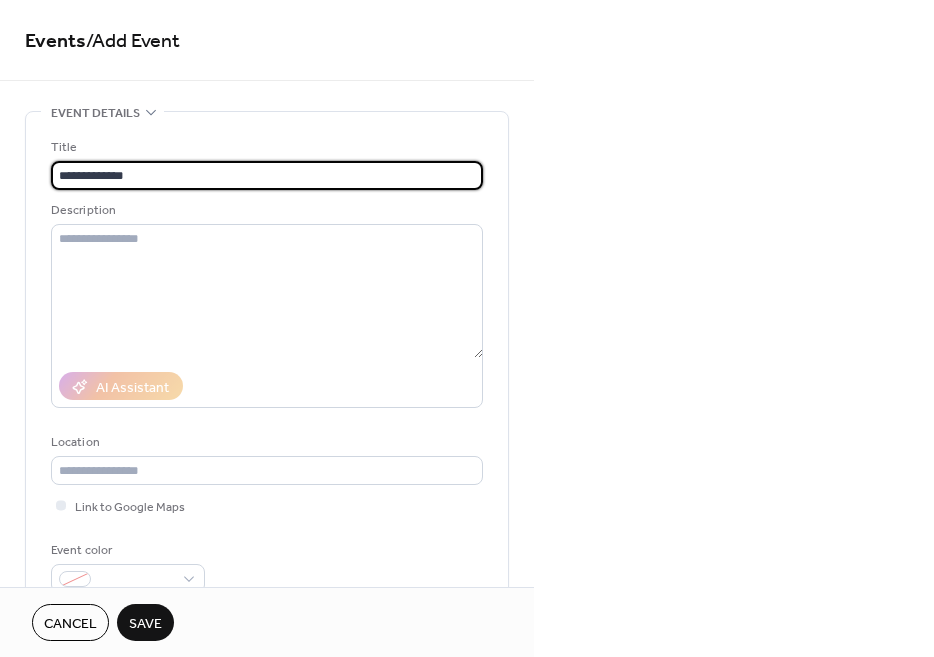 click on "**********" at bounding box center (267, 175) 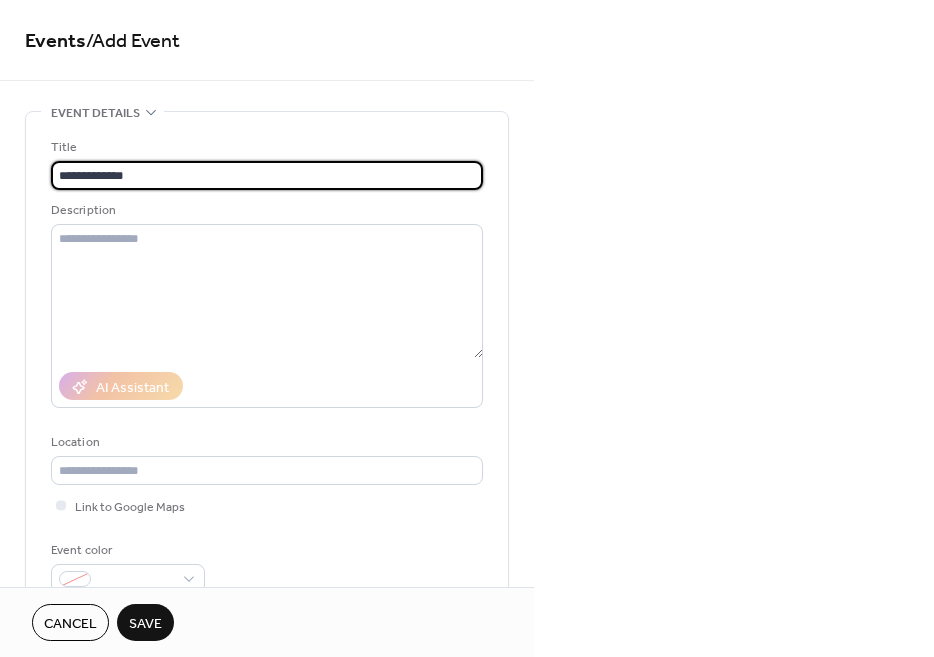 paste on "**********" 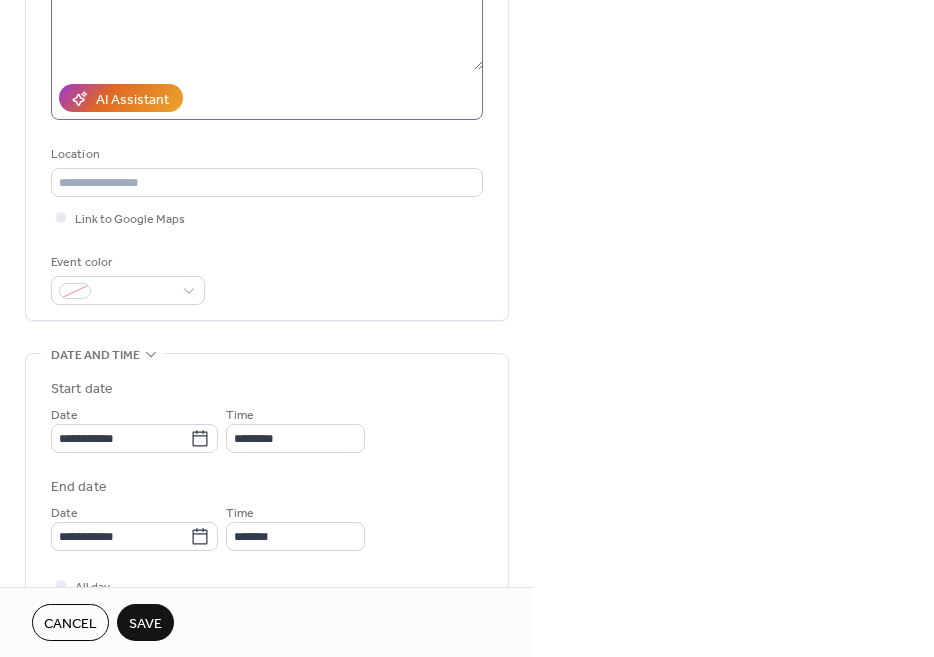scroll, scrollTop: 296, scrollLeft: 0, axis: vertical 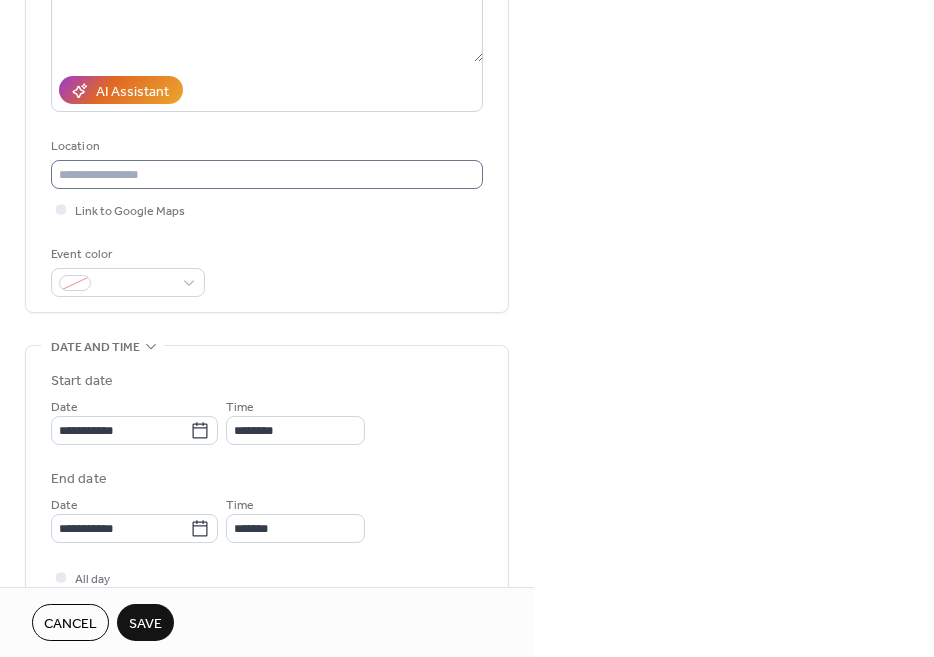 type on "**********" 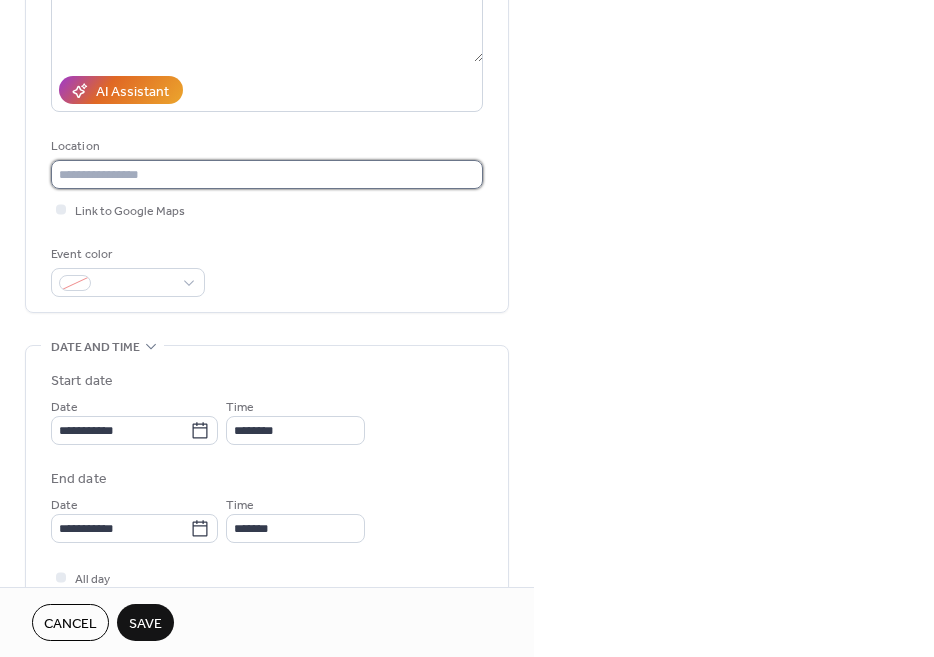 click at bounding box center [267, 174] 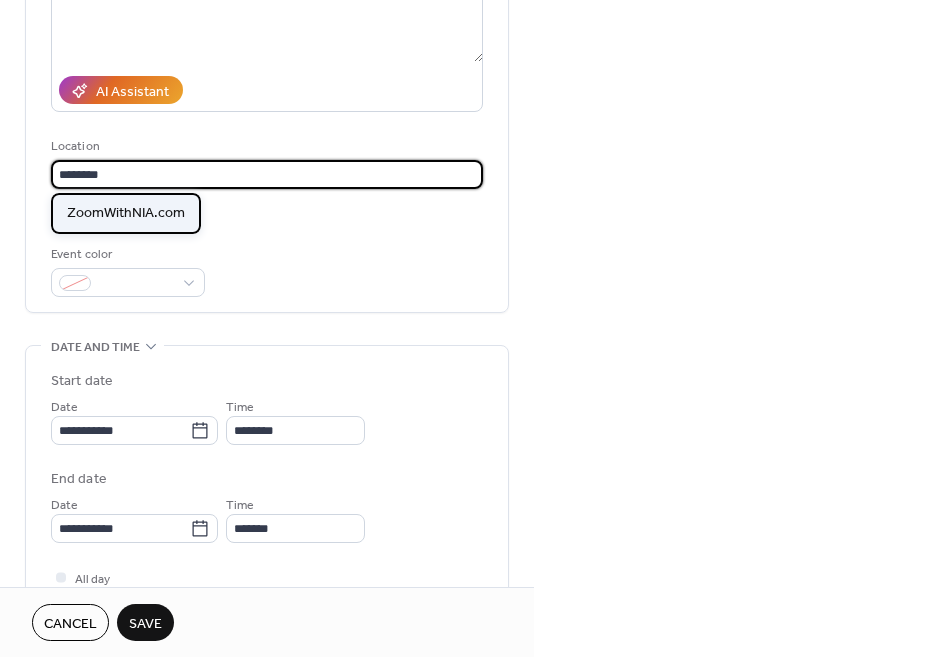 click on "ZoomWithNIA.com" at bounding box center [126, 213] 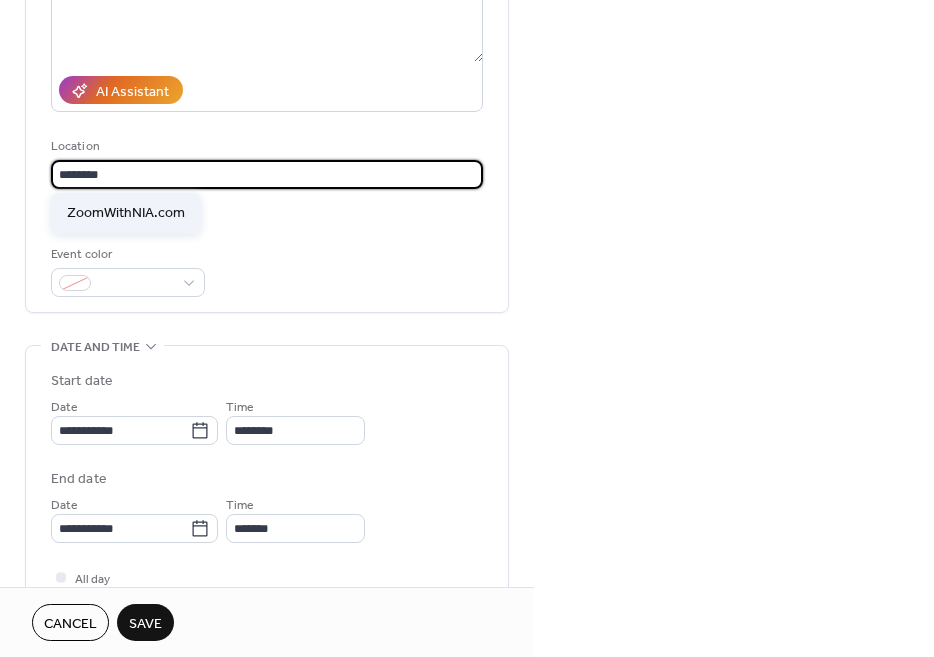 type on "**********" 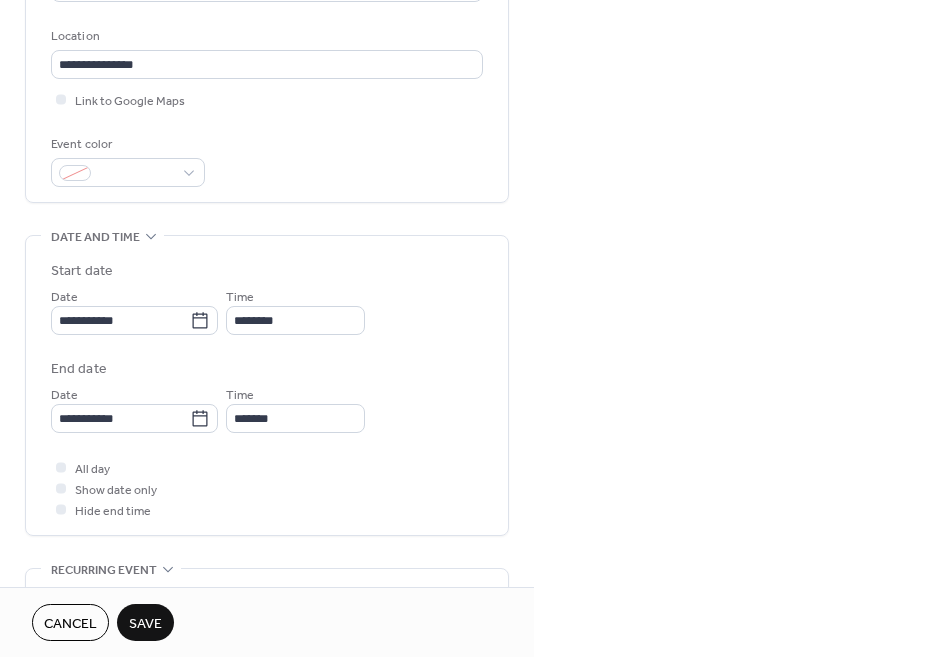 scroll, scrollTop: 623, scrollLeft: 0, axis: vertical 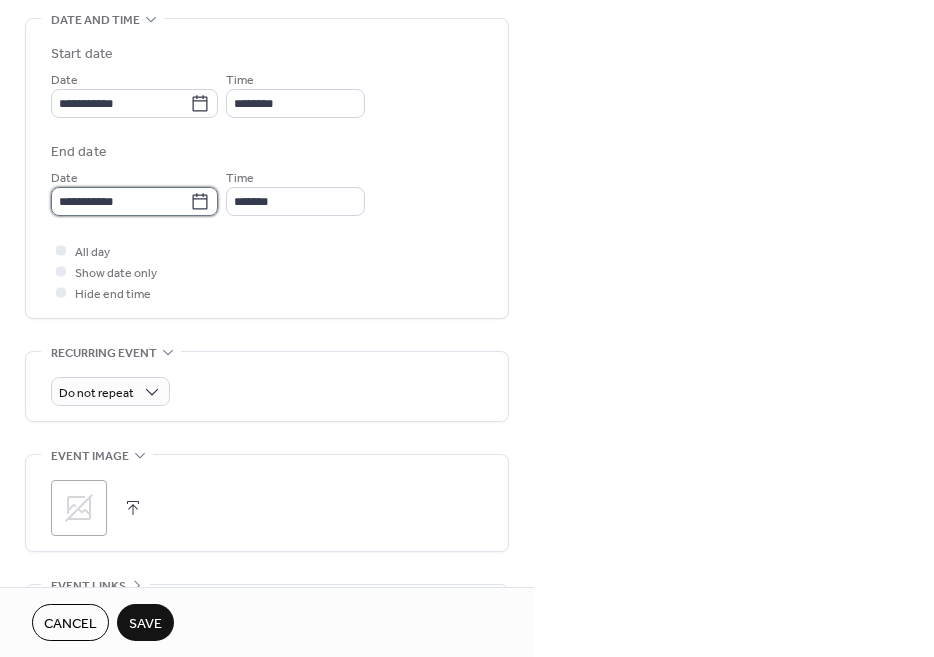 click on "**********" at bounding box center [120, 201] 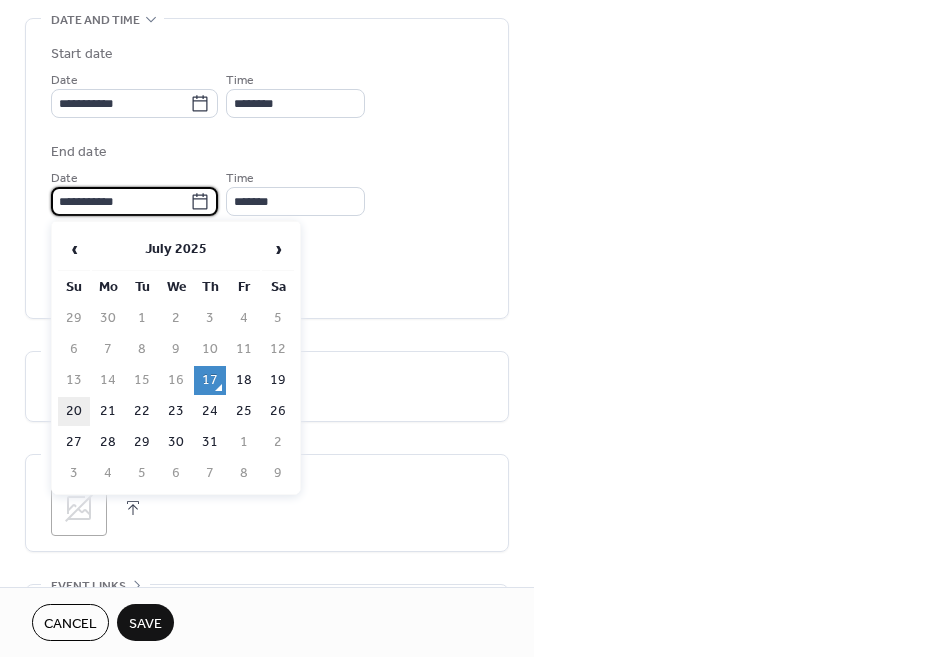 click on "20" at bounding box center [74, 411] 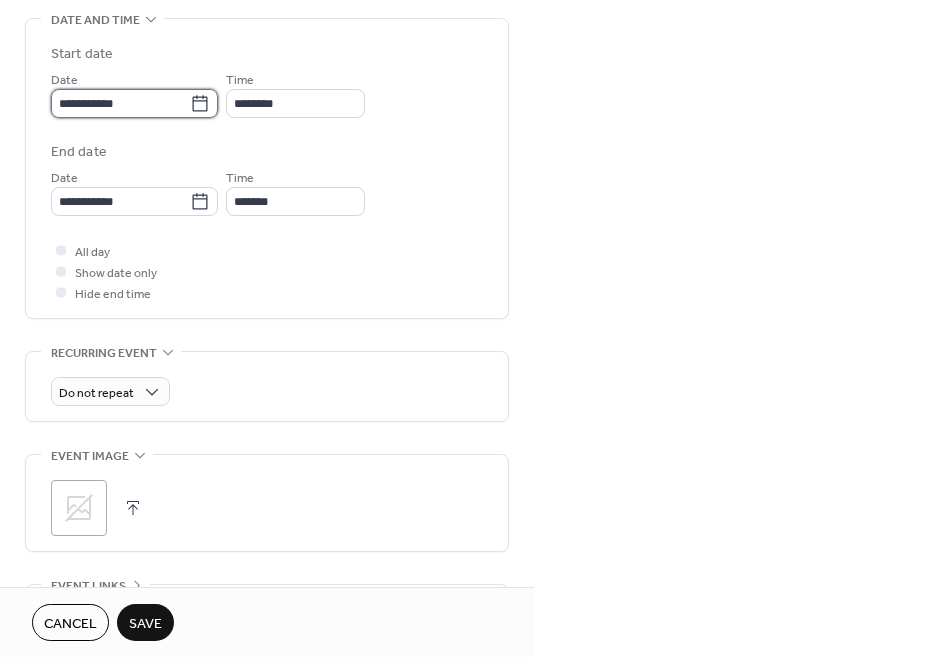 click on "**********" at bounding box center (120, 103) 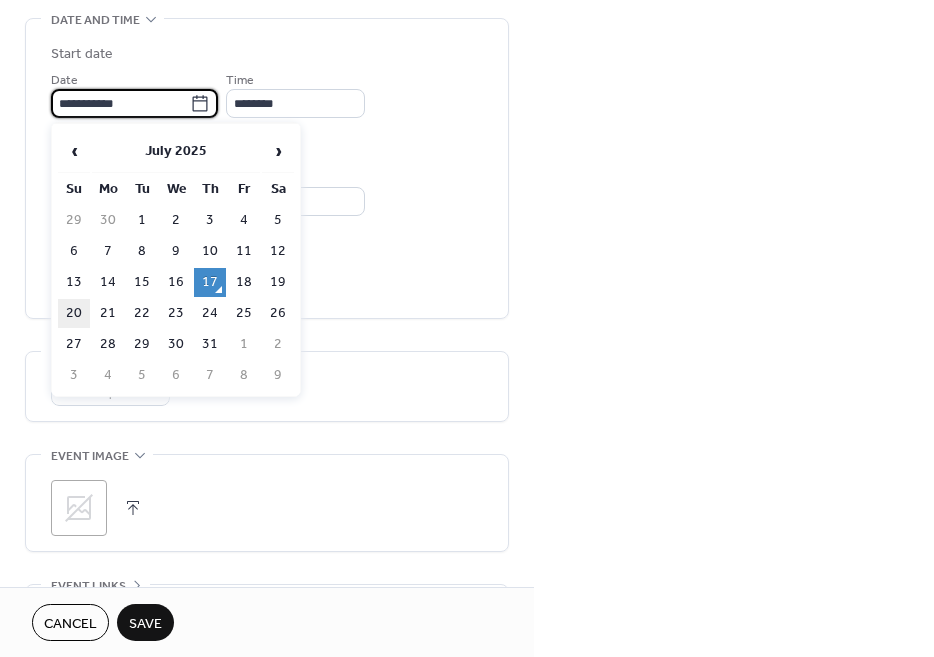 click on "20" at bounding box center (74, 313) 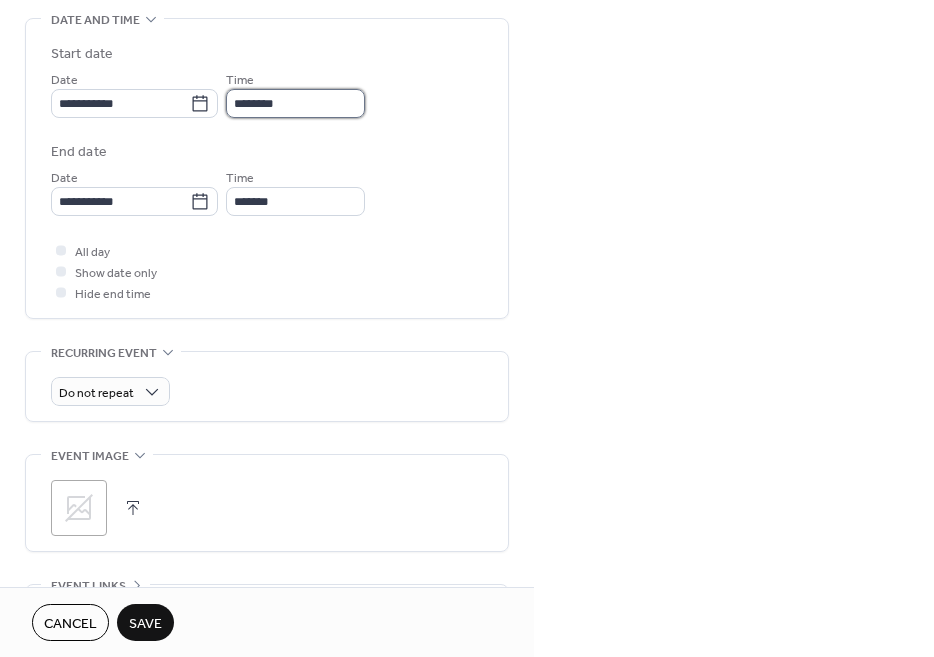 click on "********" at bounding box center (295, 103) 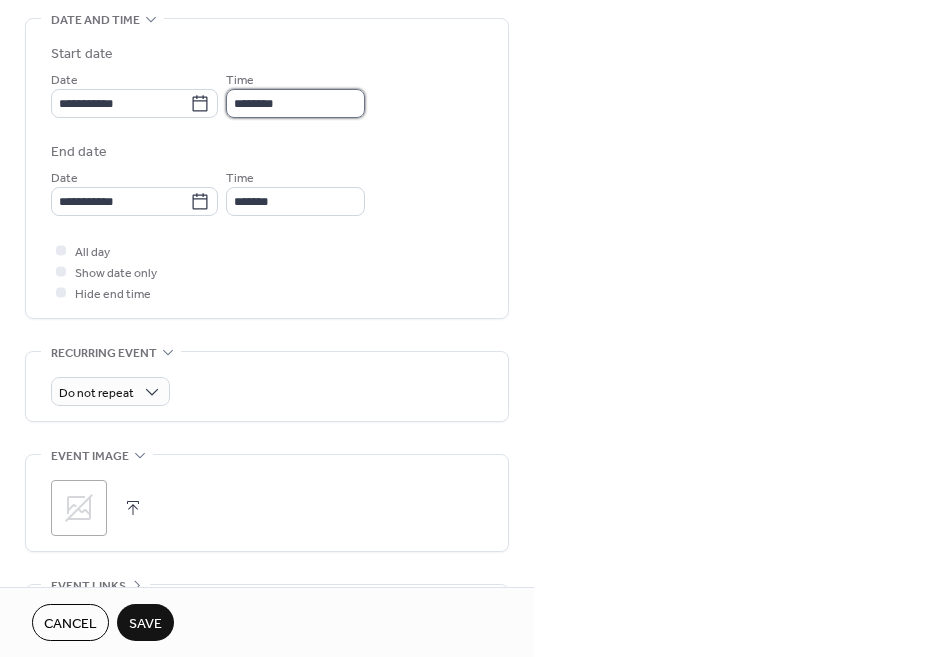 click on "********" at bounding box center (295, 103) 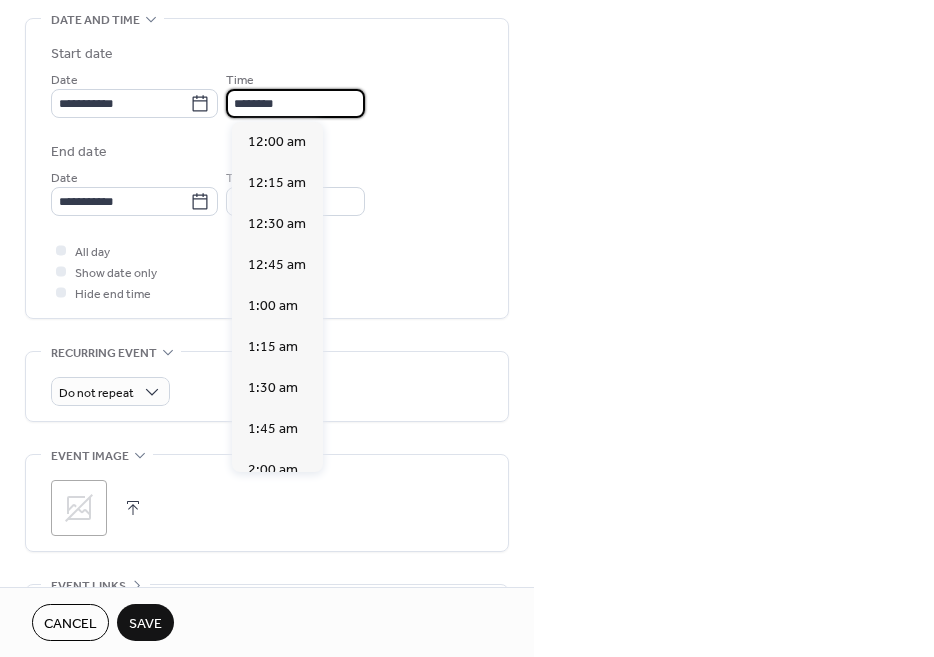 click on "********" at bounding box center (295, 103) 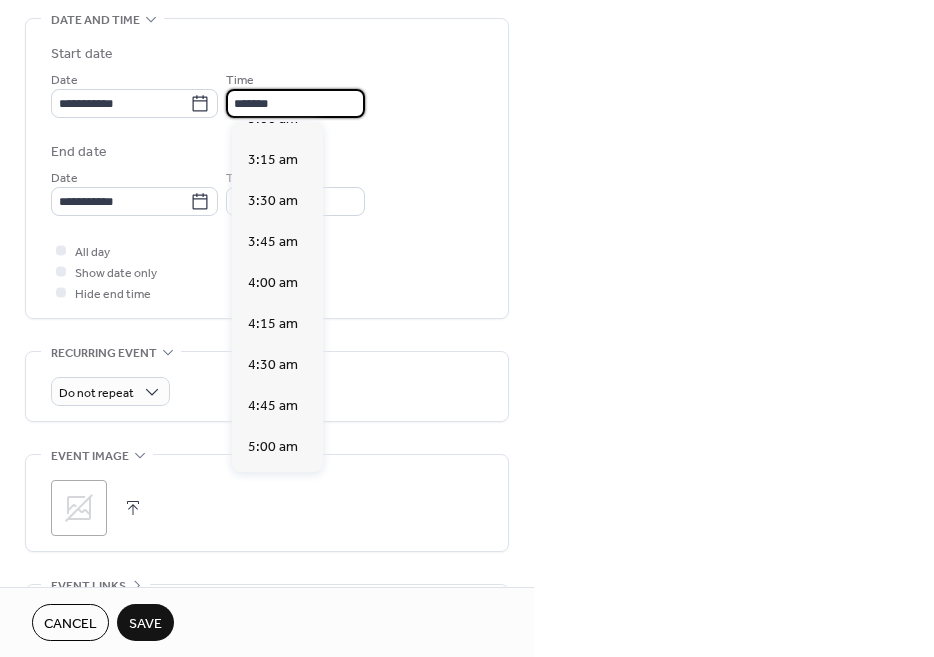 scroll, scrollTop: 596, scrollLeft: 0, axis: vertical 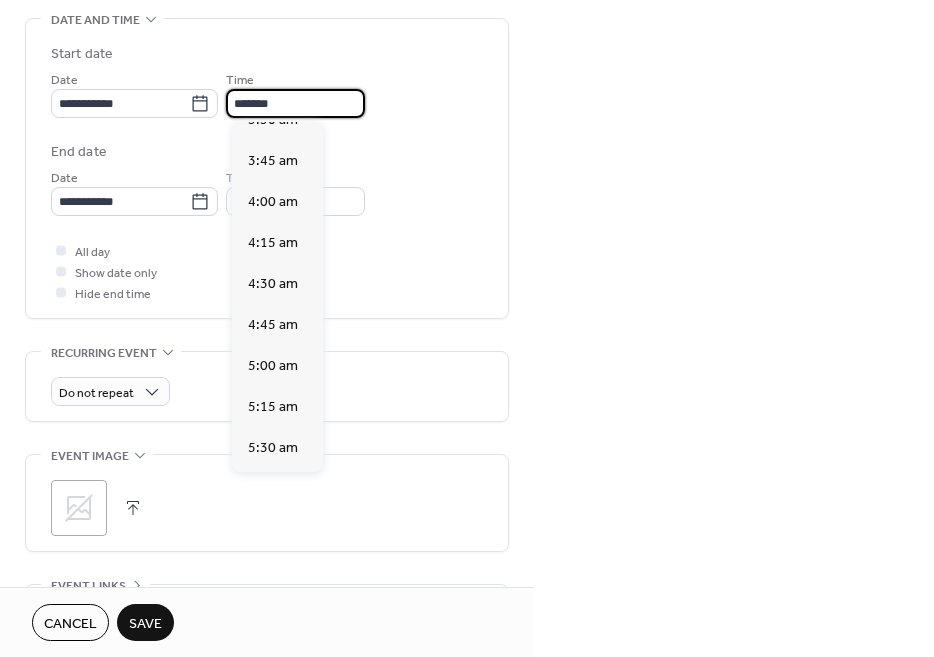 type on "*******" 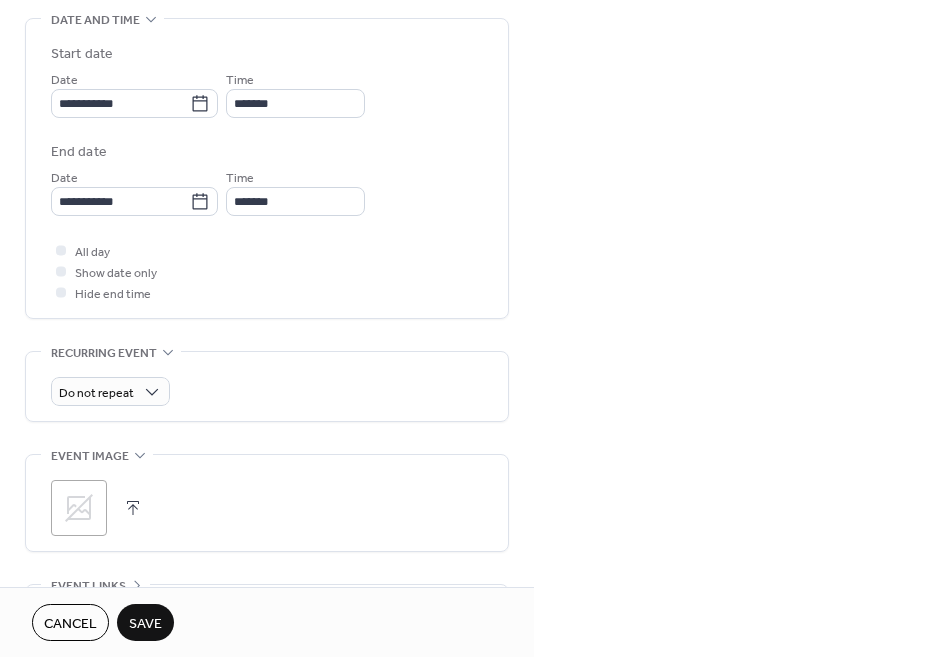 click on "End date" at bounding box center [267, 152] 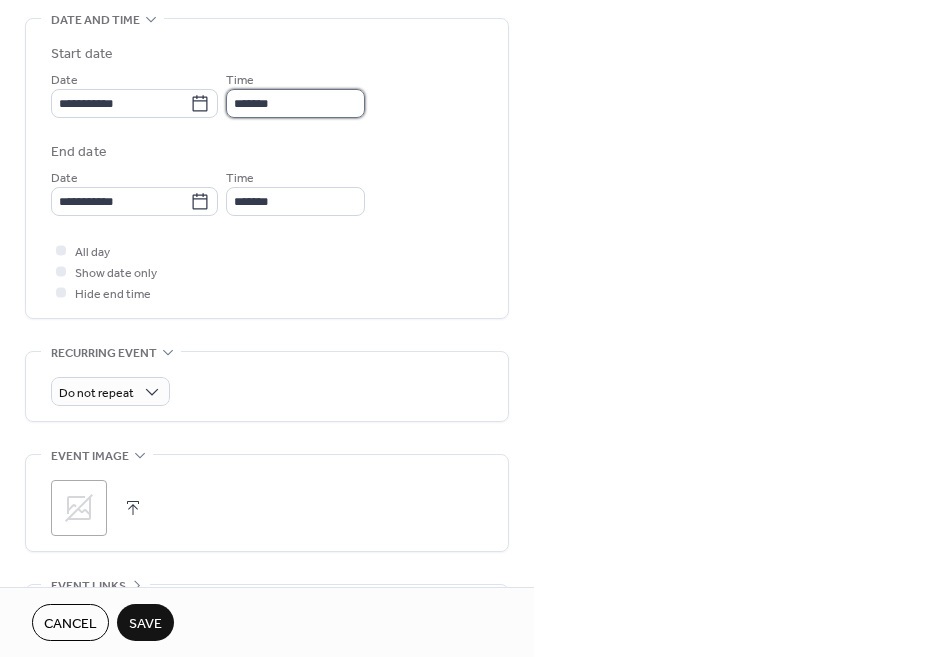 click on "*******" at bounding box center [295, 103] 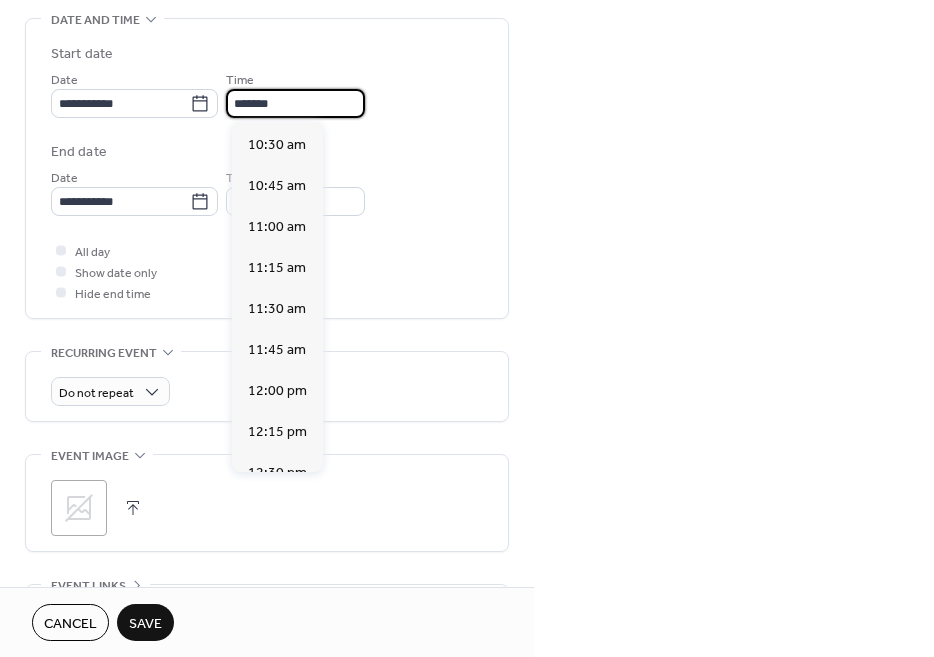 scroll, scrollTop: 2198, scrollLeft: 0, axis: vertical 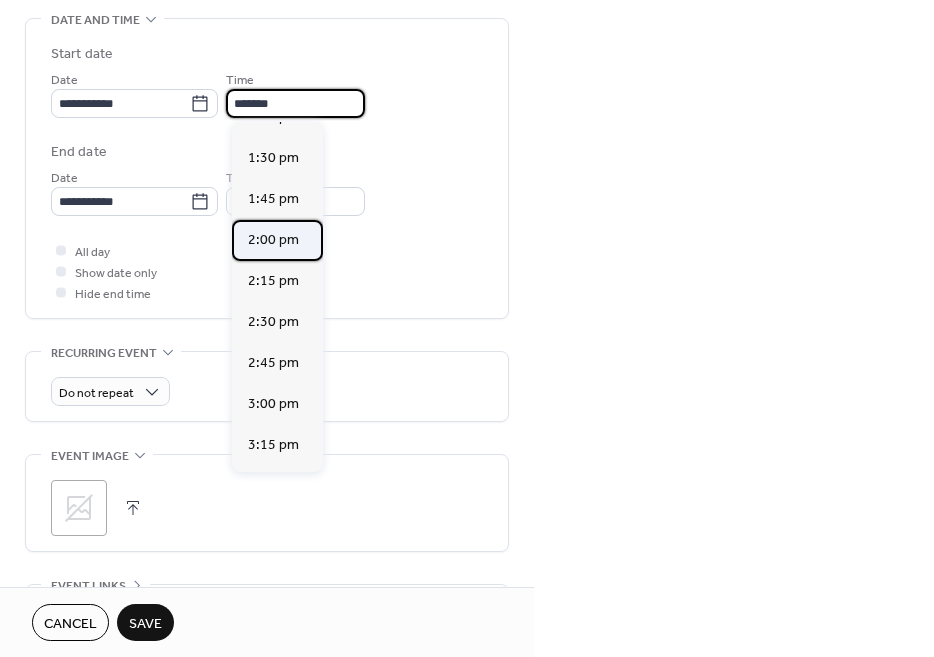 click on "2:00 pm" at bounding box center (273, 240) 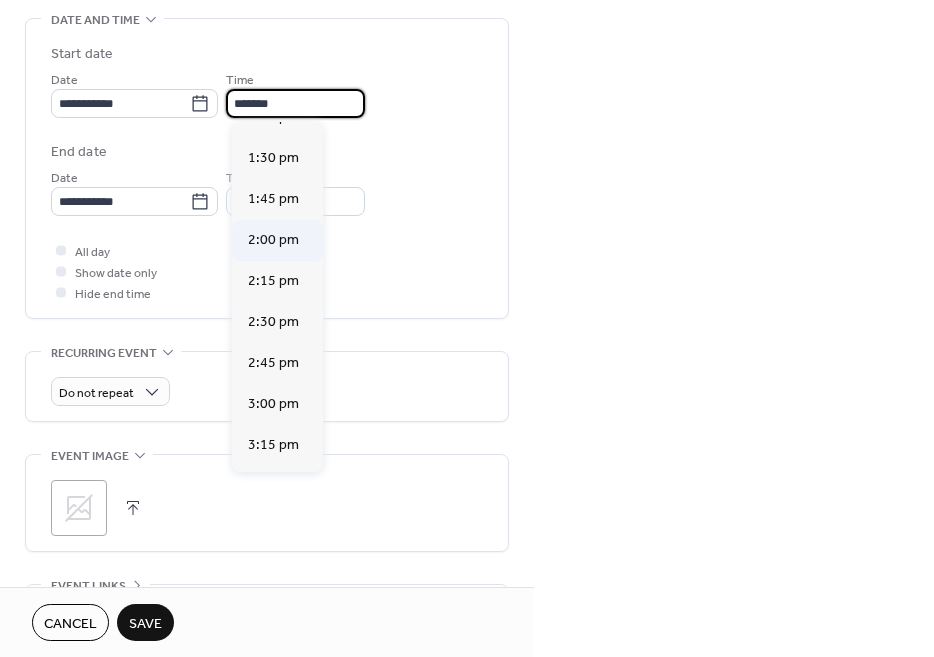 type on "*******" 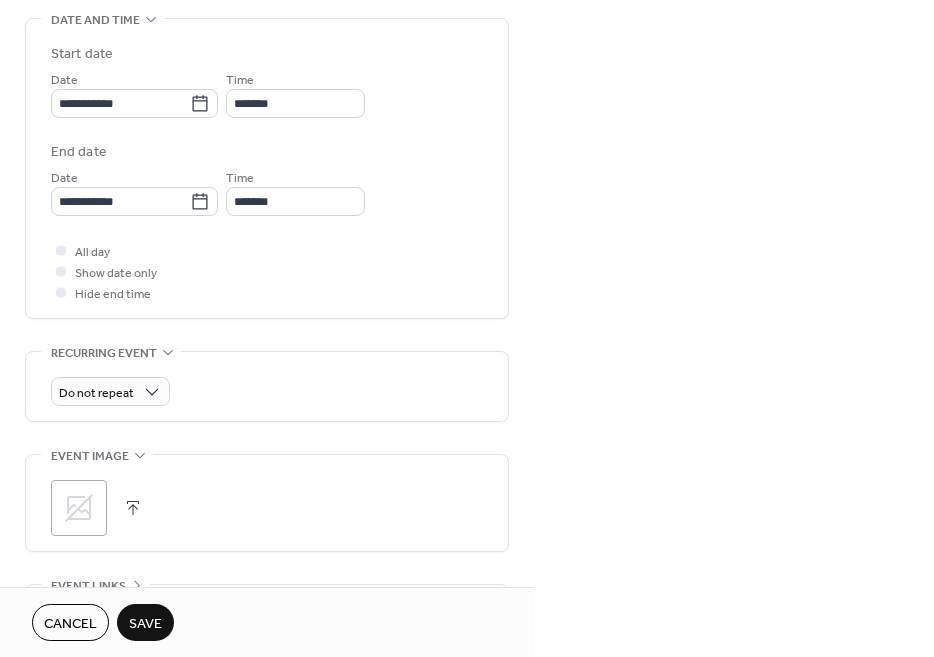 click on "All day Show date only Hide end time" at bounding box center (267, 271) 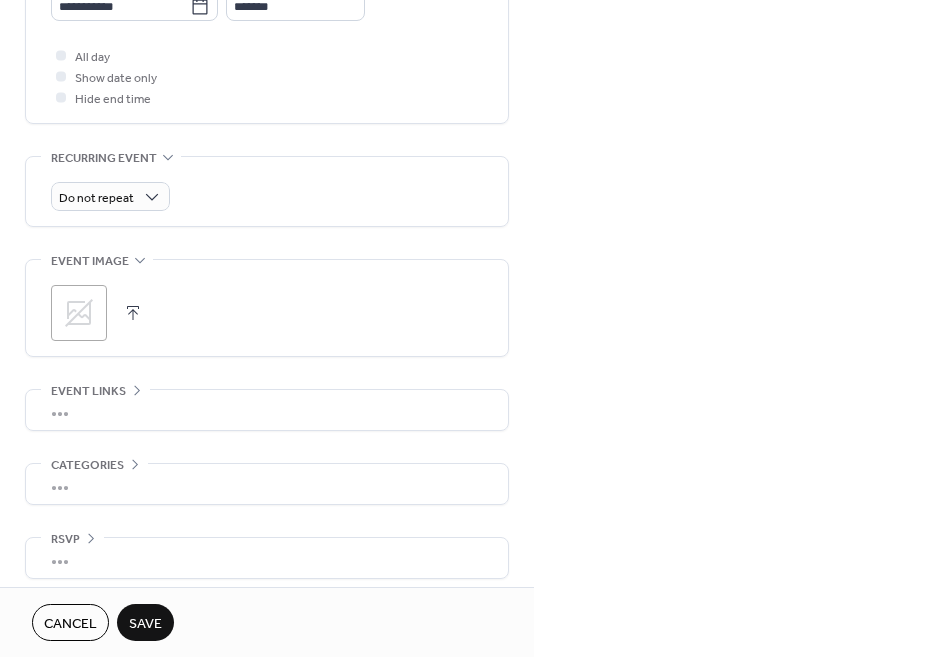 scroll, scrollTop: 830, scrollLeft: 0, axis: vertical 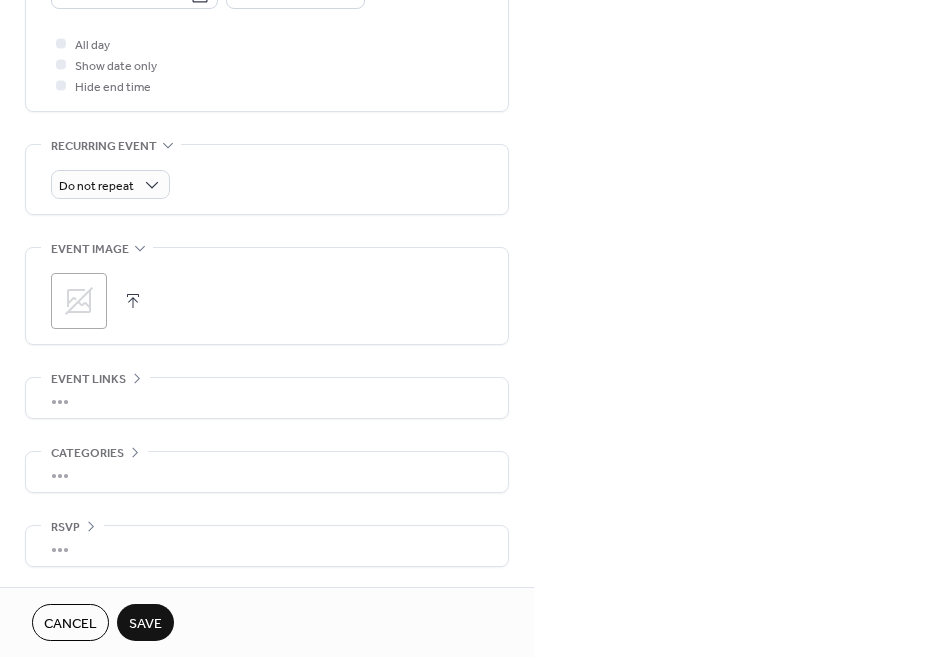 click on "Cancel Save" at bounding box center [267, 622] 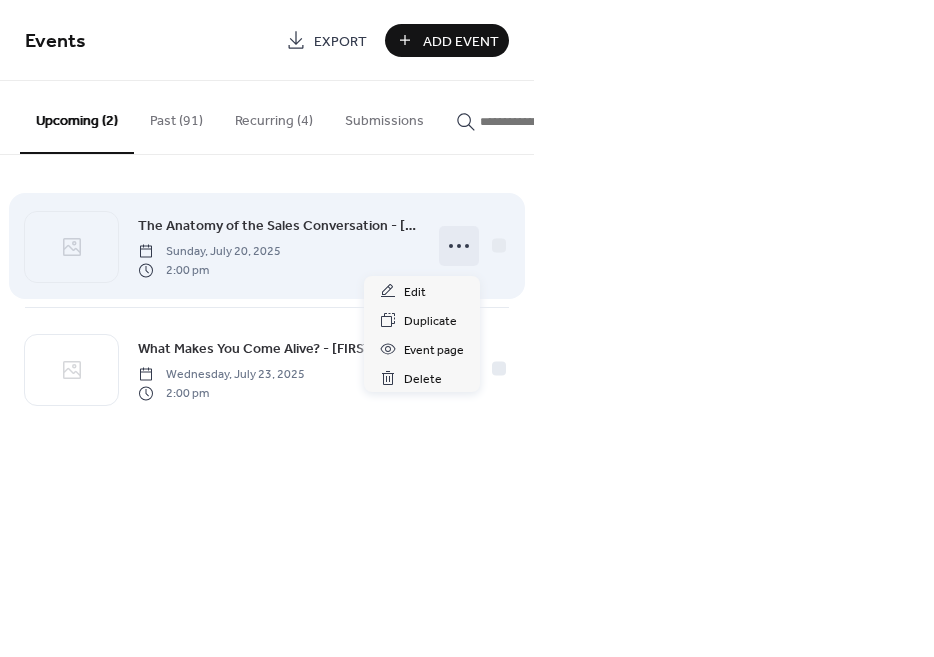 click 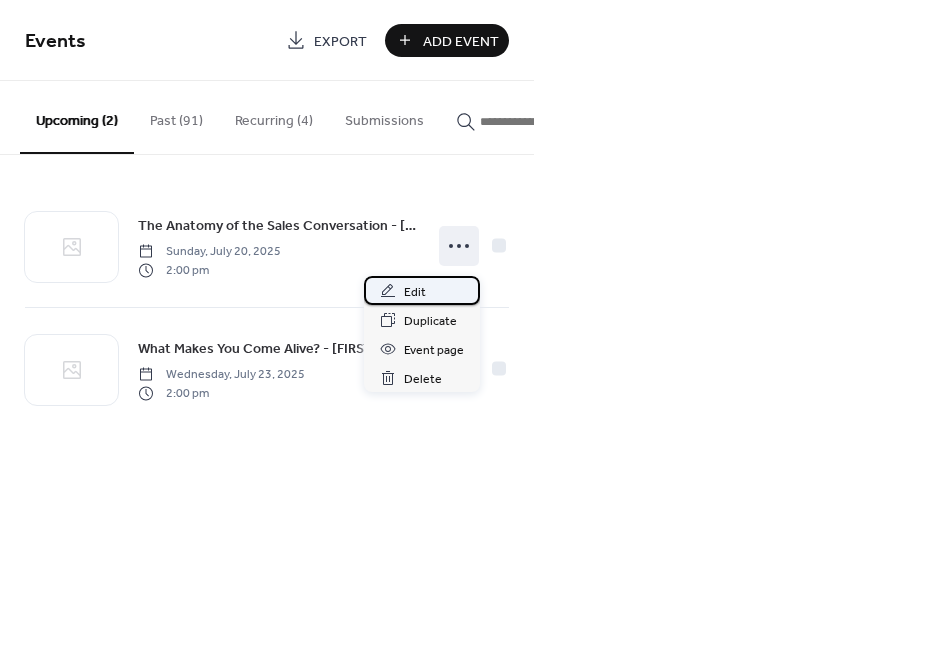 click on "Edit" at bounding box center [415, 292] 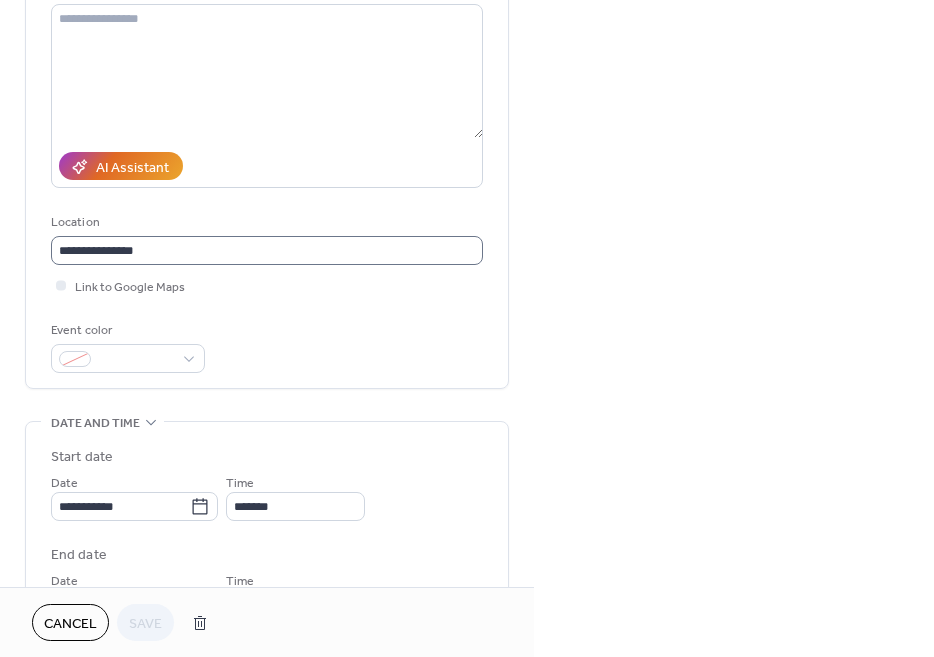 scroll, scrollTop: 506, scrollLeft: 0, axis: vertical 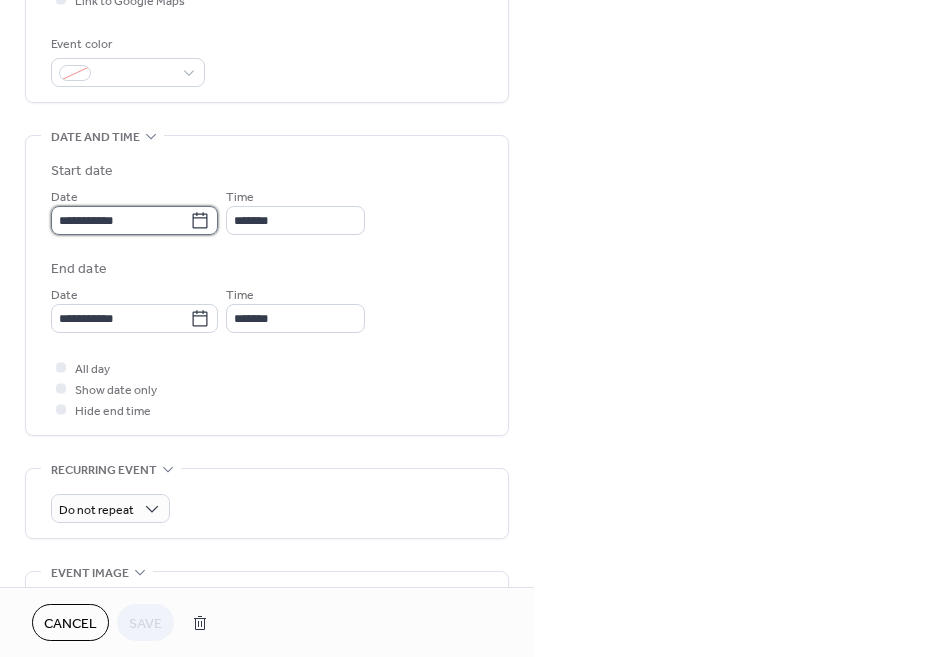 click on "**********" at bounding box center (120, 220) 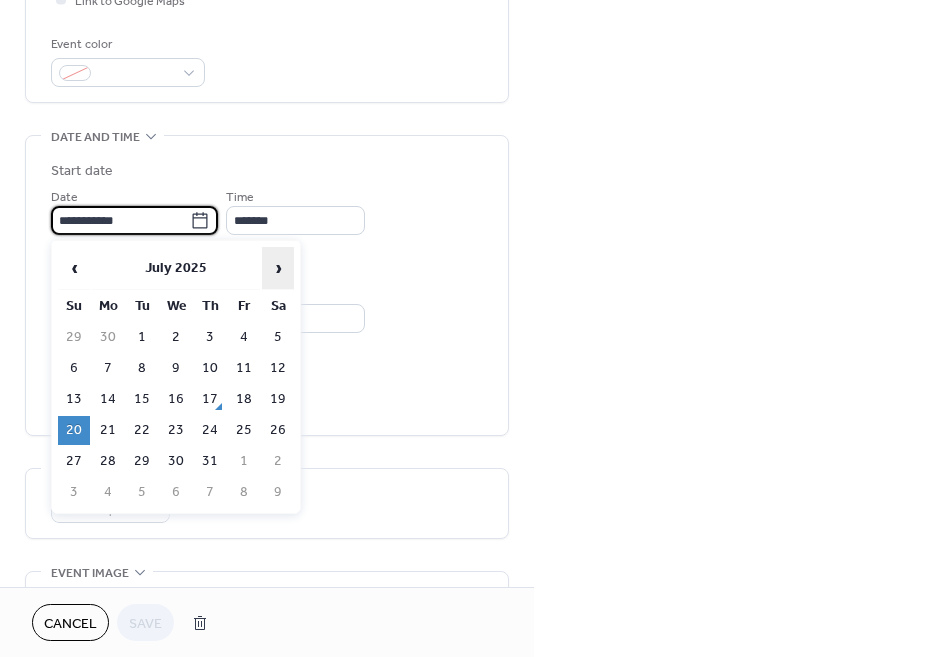 click on "›" at bounding box center (278, 268) 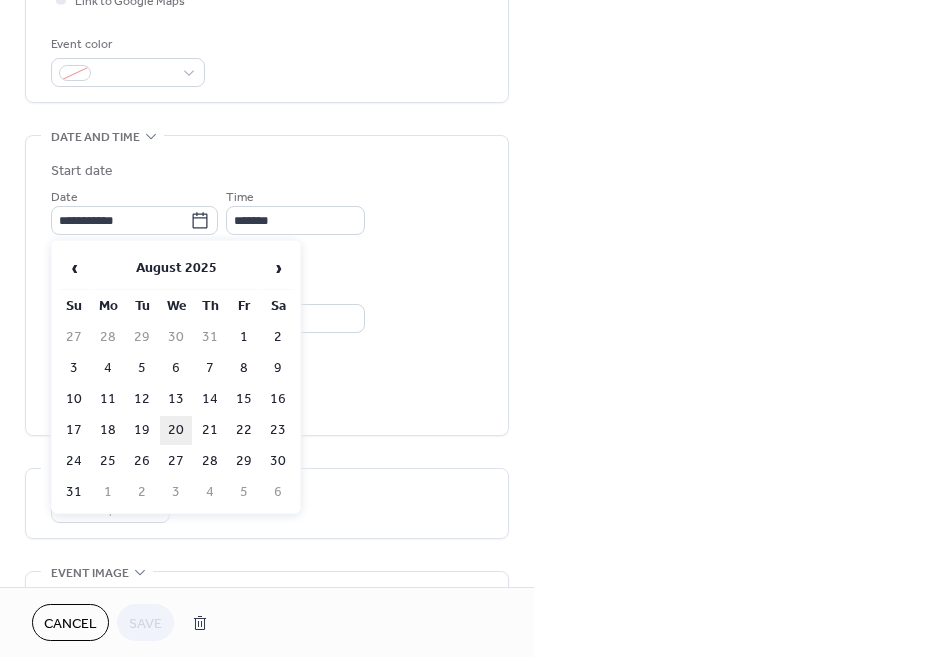 click on "20" at bounding box center [176, 430] 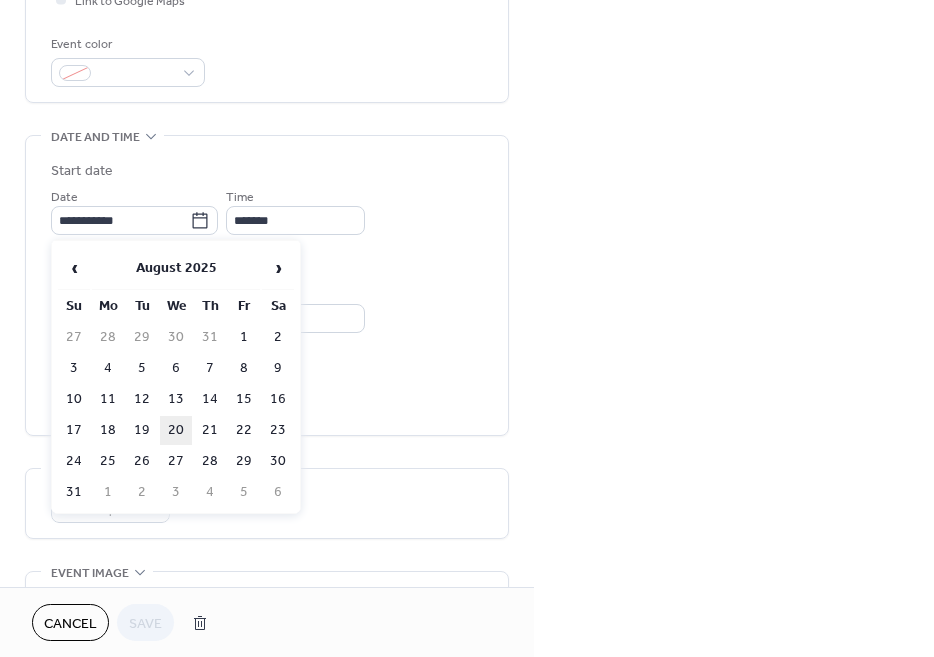 type on "**********" 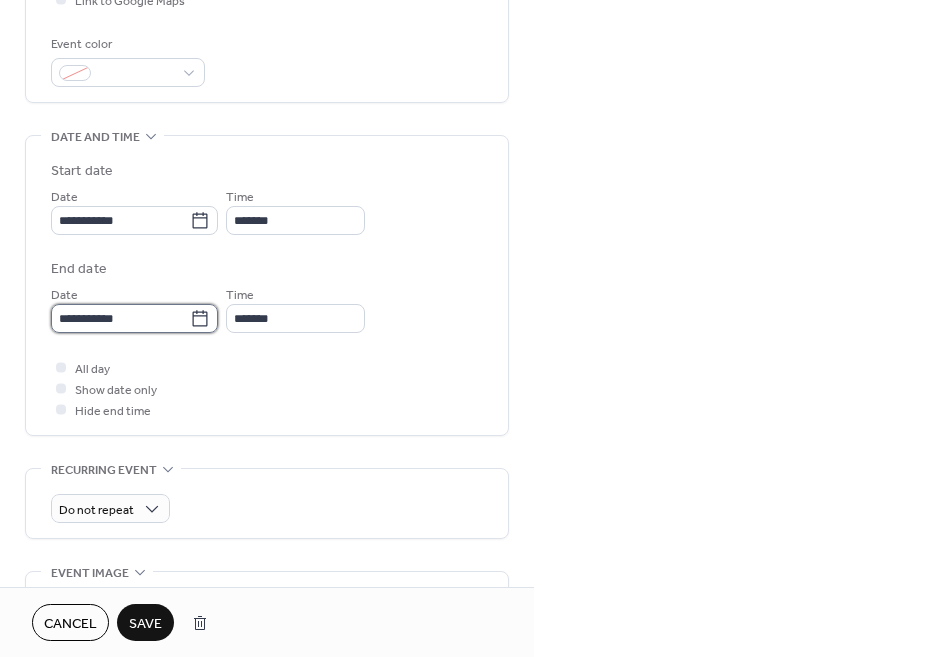 click on "**********" at bounding box center (120, 318) 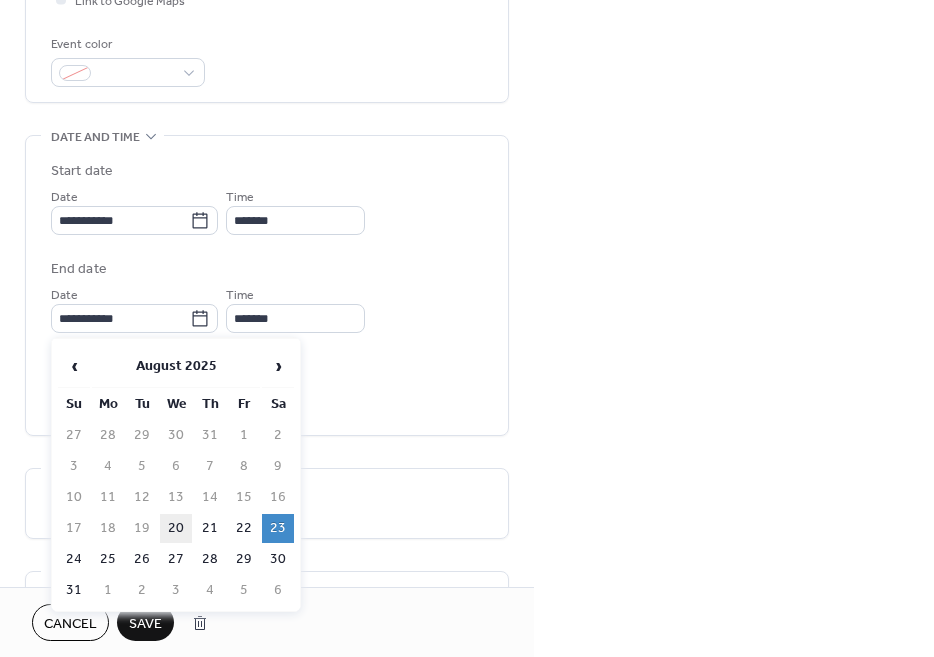 click on "20" at bounding box center (176, 528) 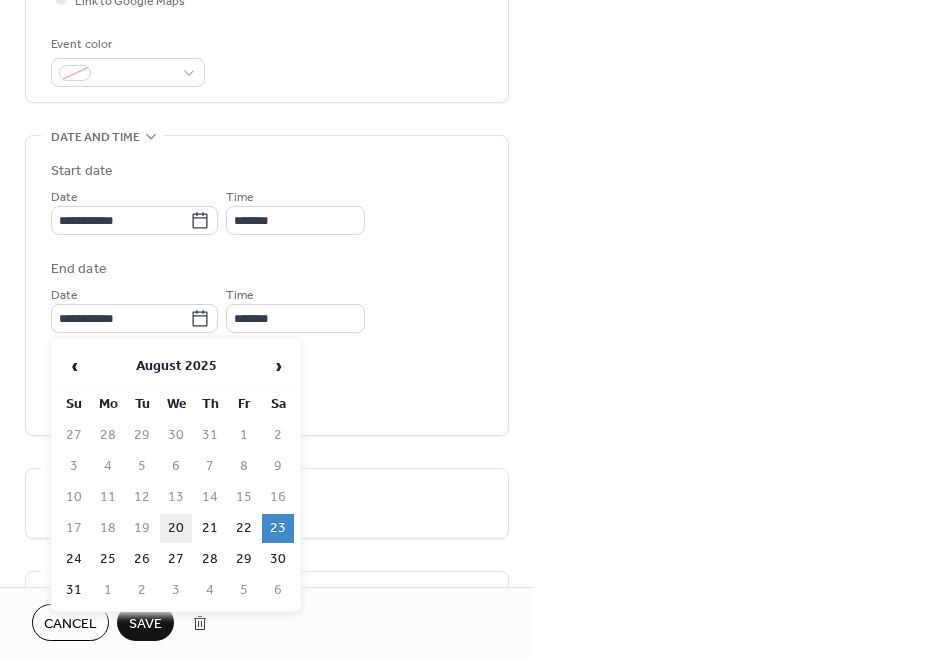 type on "**********" 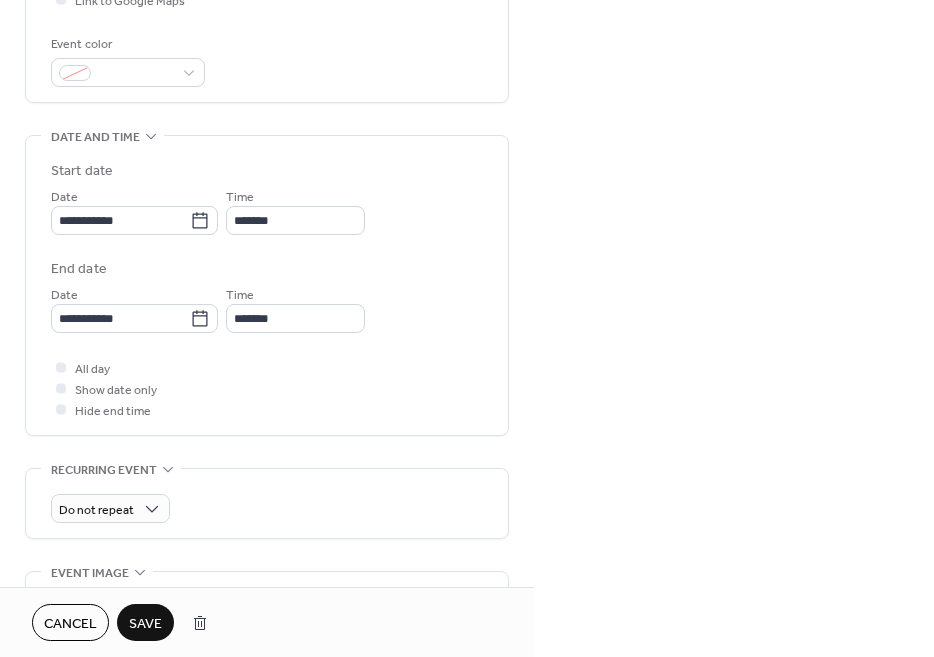 click on "Save" at bounding box center [145, 624] 